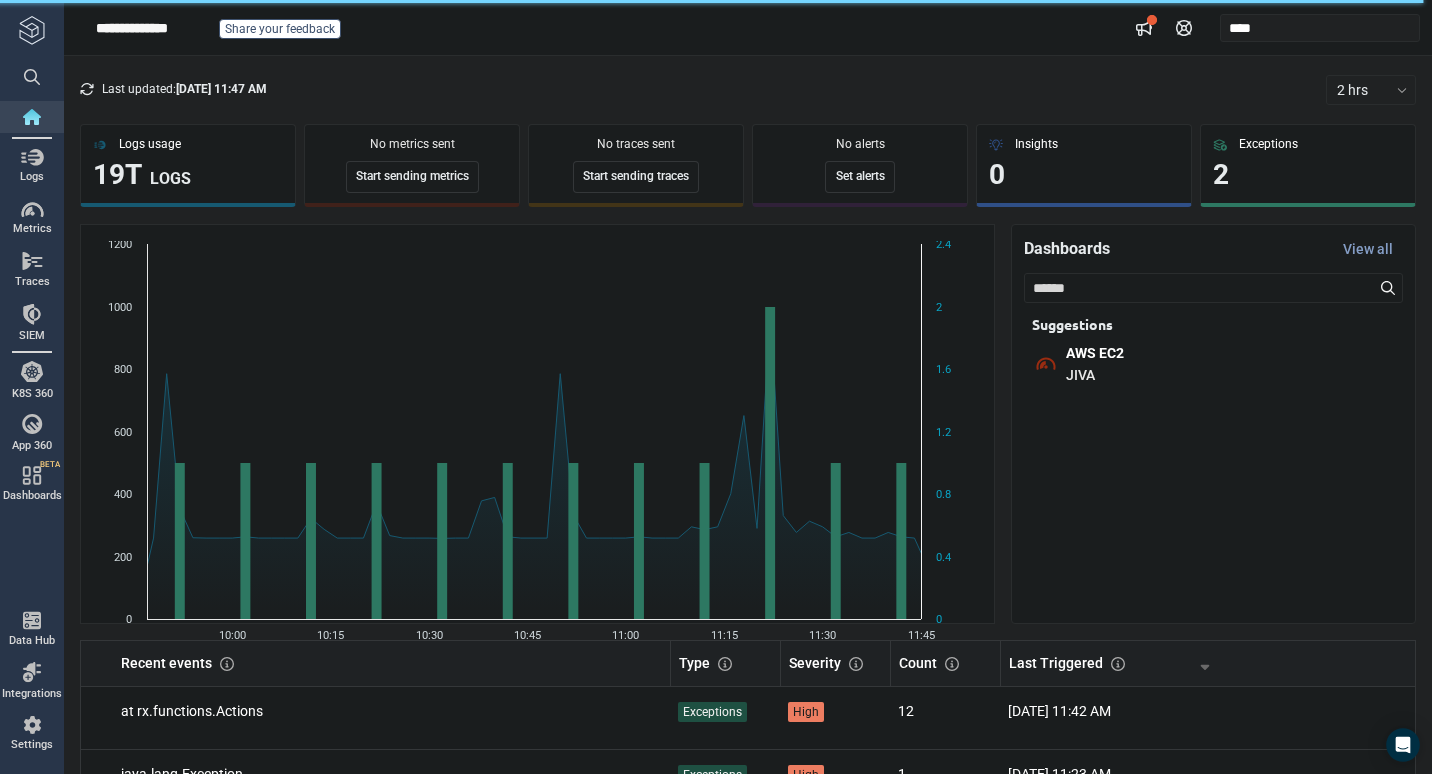 scroll, scrollTop: 0, scrollLeft: 0, axis: both 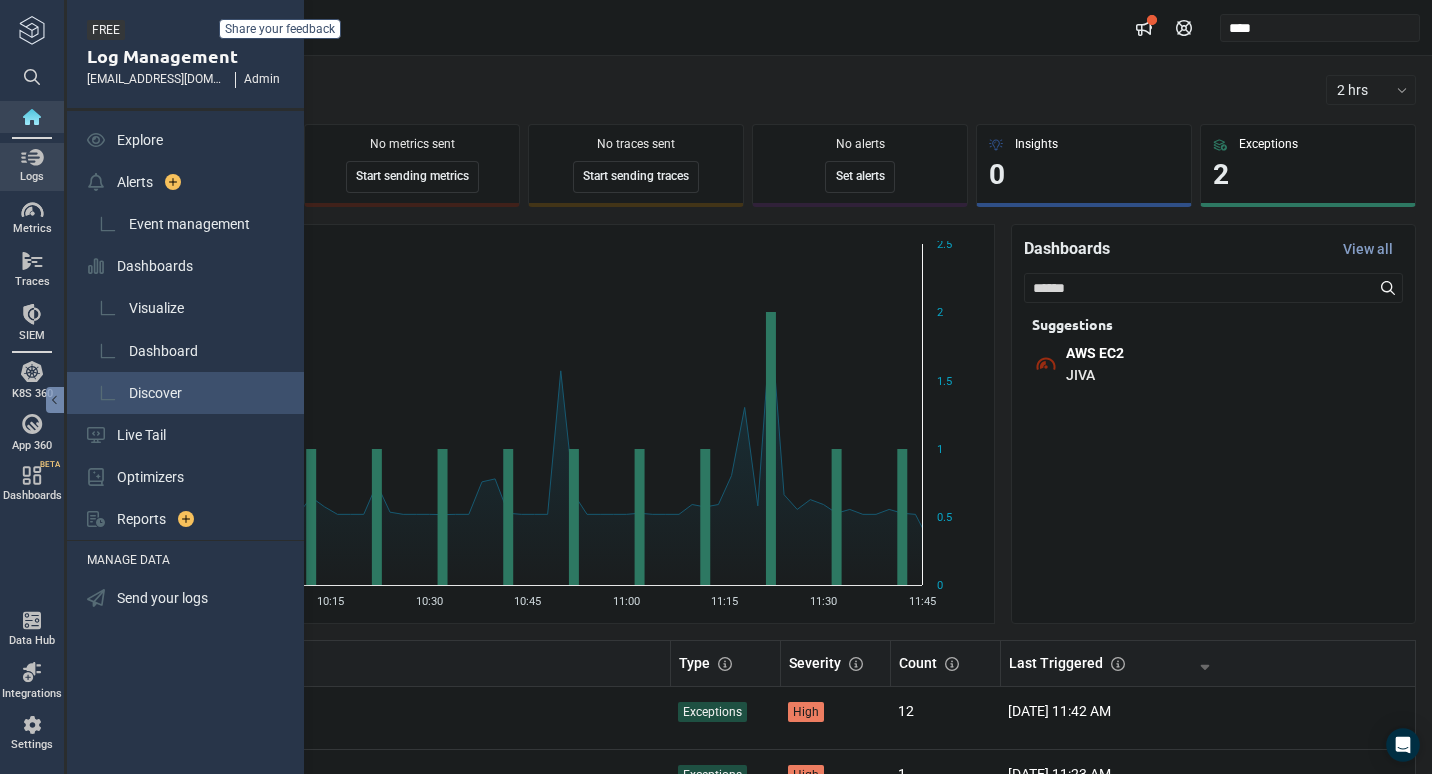 click on "Discover" at bounding box center (155, 393) 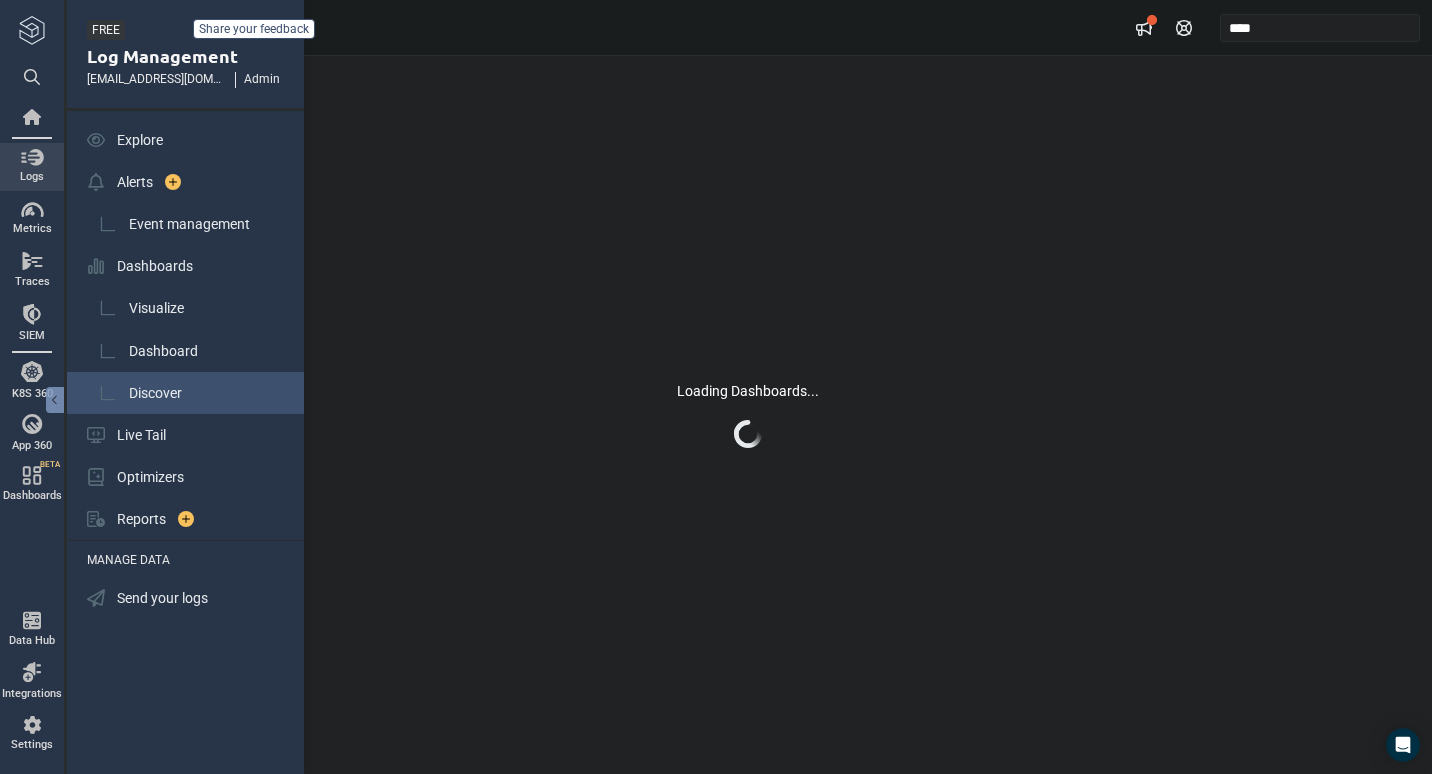 scroll, scrollTop: 0, scrollLeft: 0, axis: both 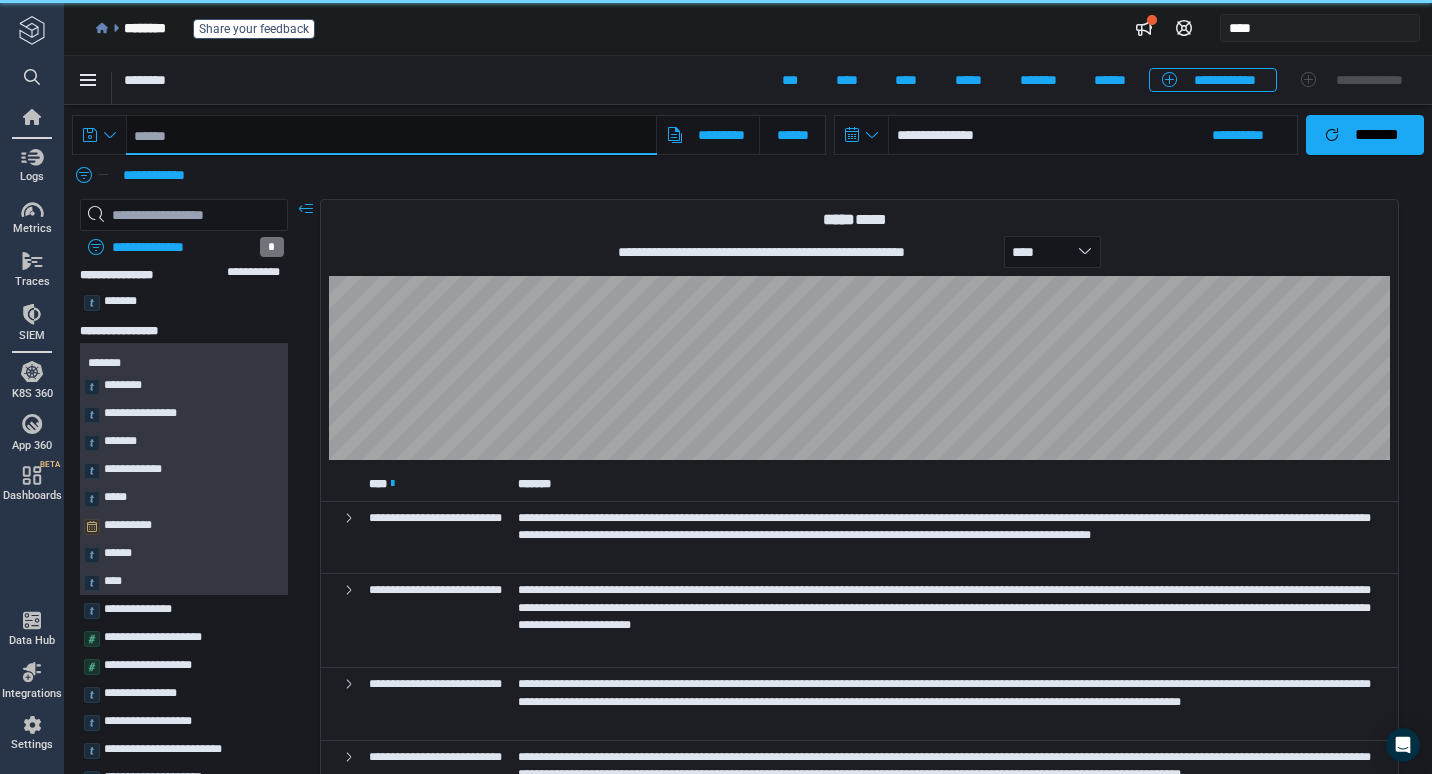 click at bounding box center [391, 135] 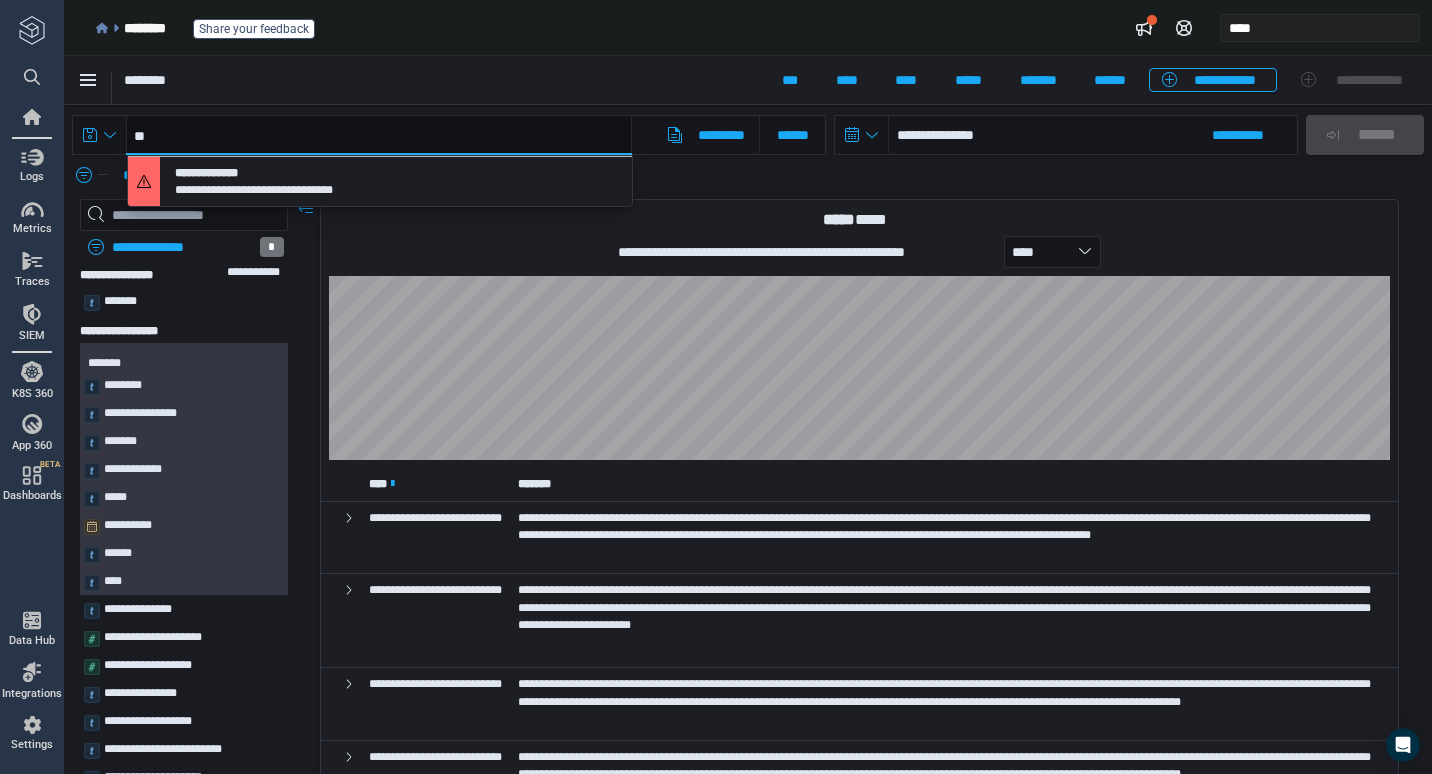type on "*" 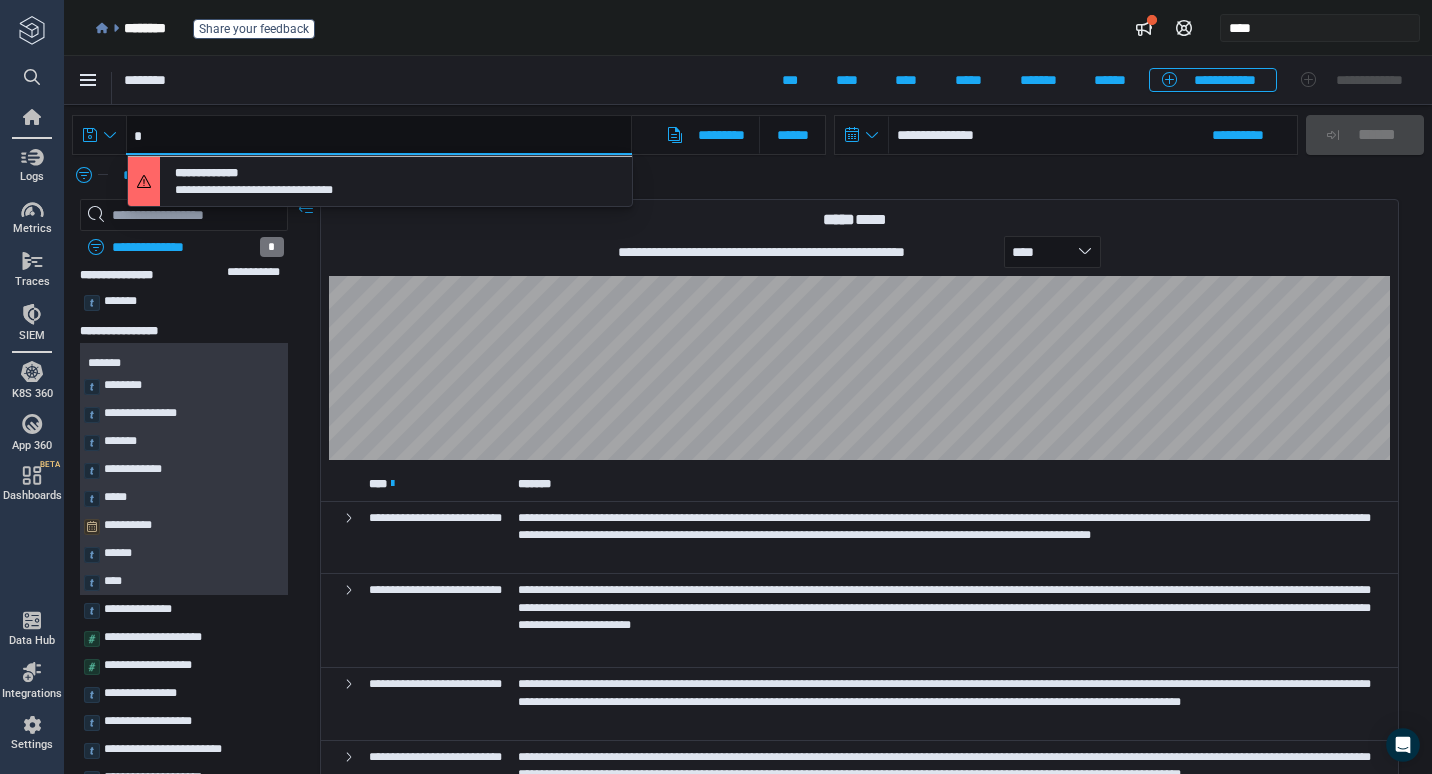 type on "*" 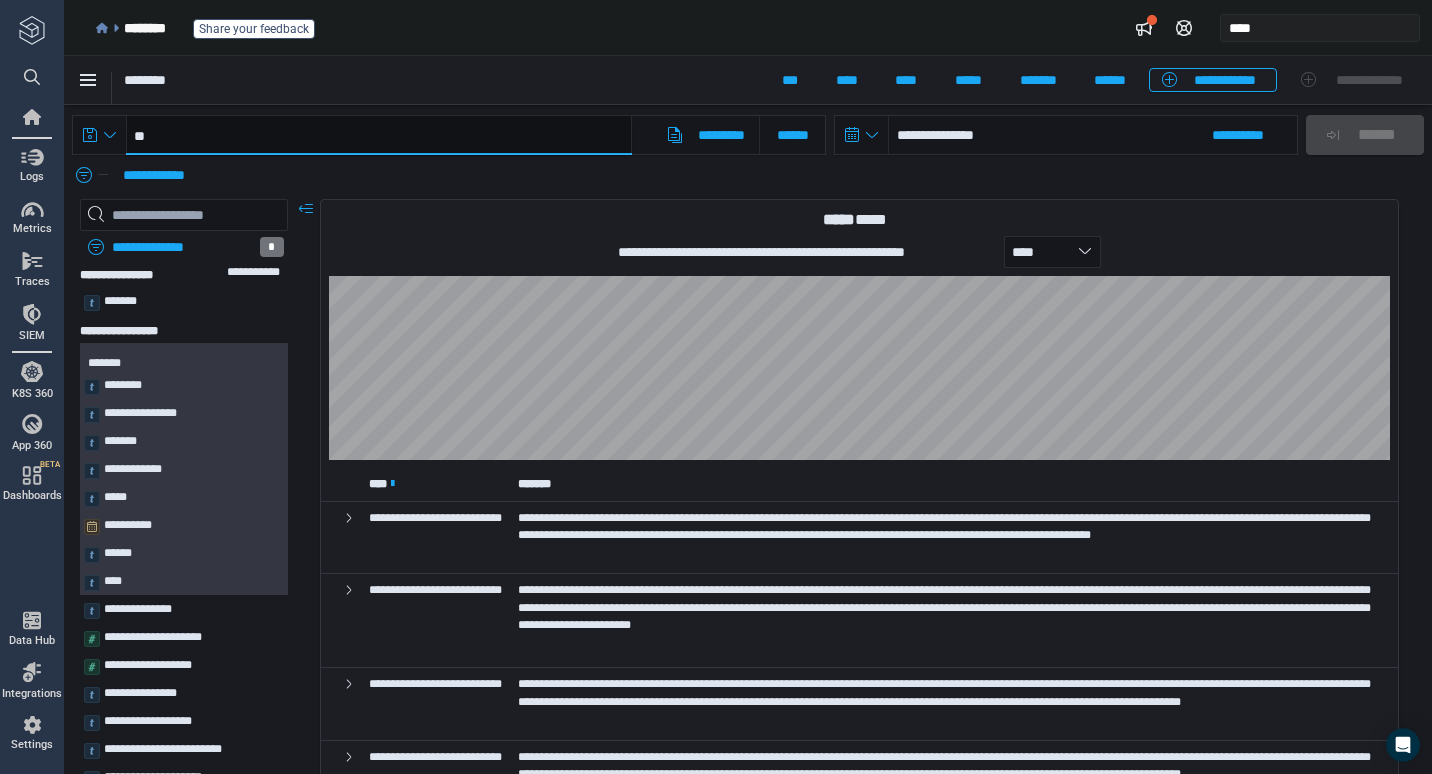 paste on "**********" 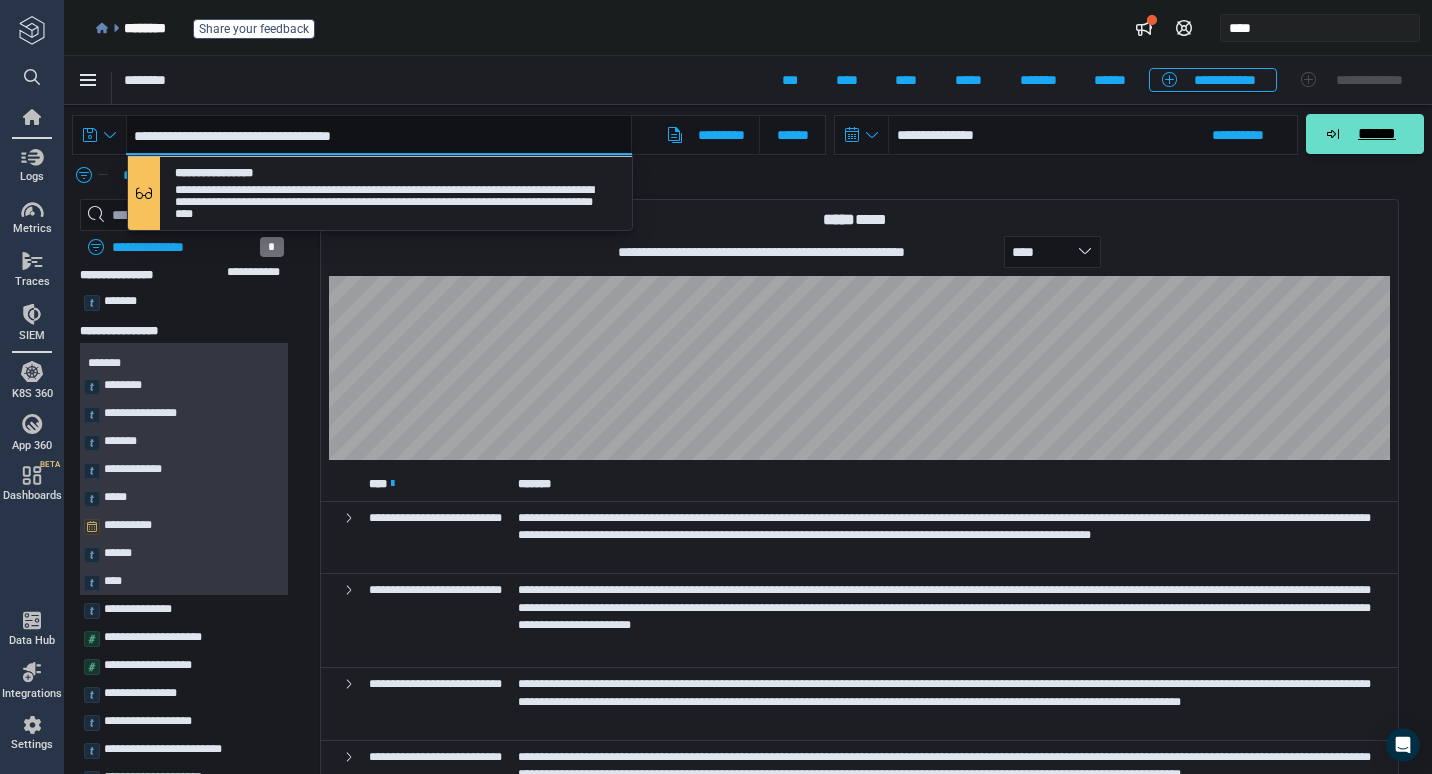 type on "**********" 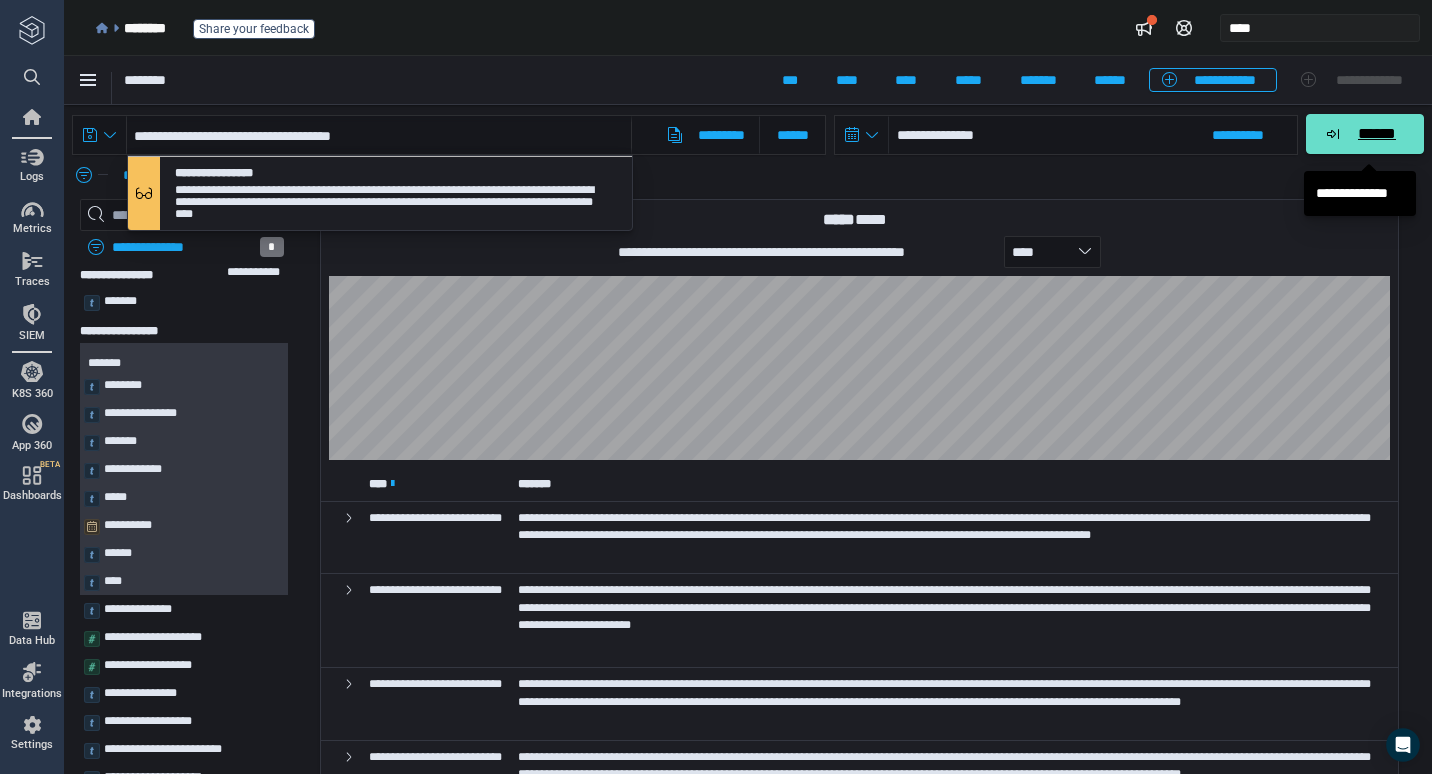 click on "******" at bounding box center [1376, 134] 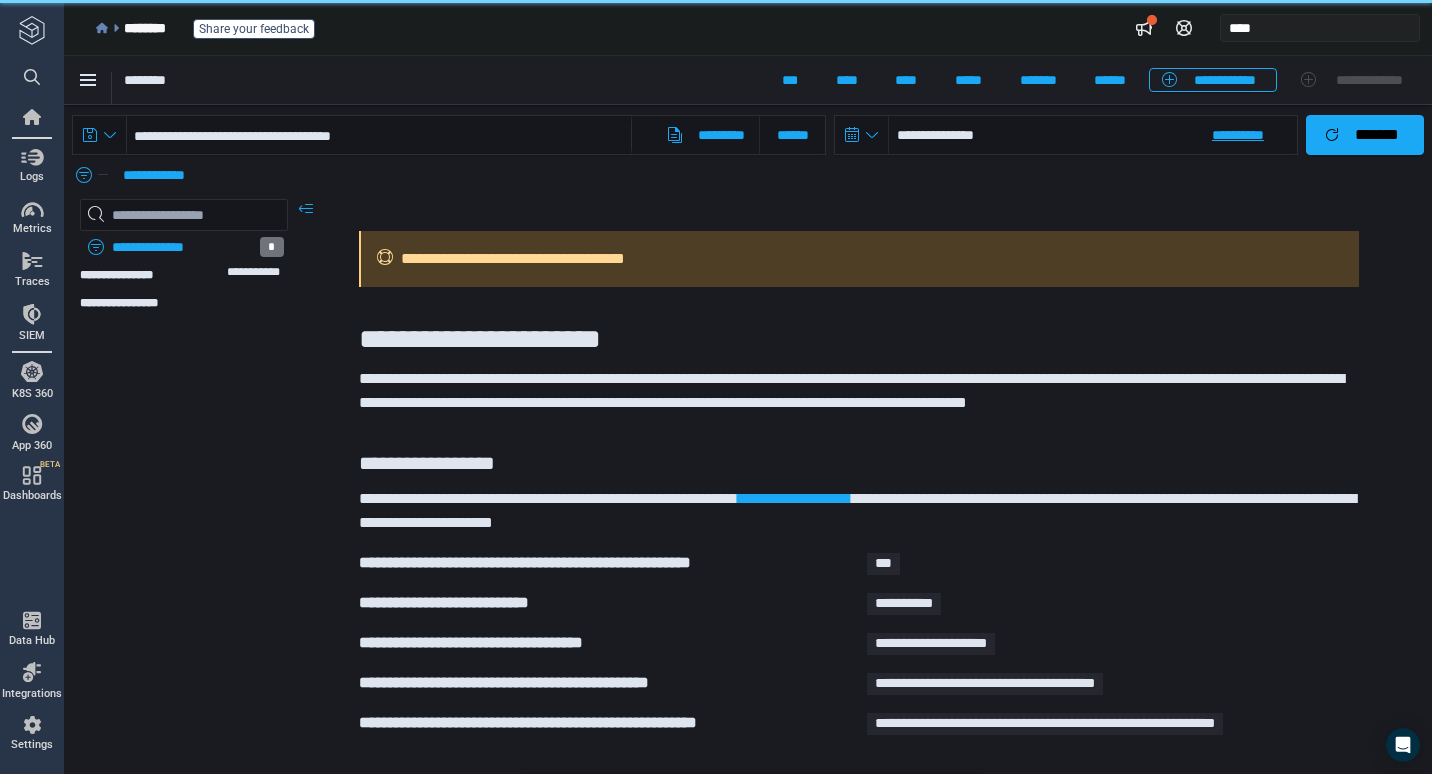 click on "**********" at bounding box center [1093, 135] 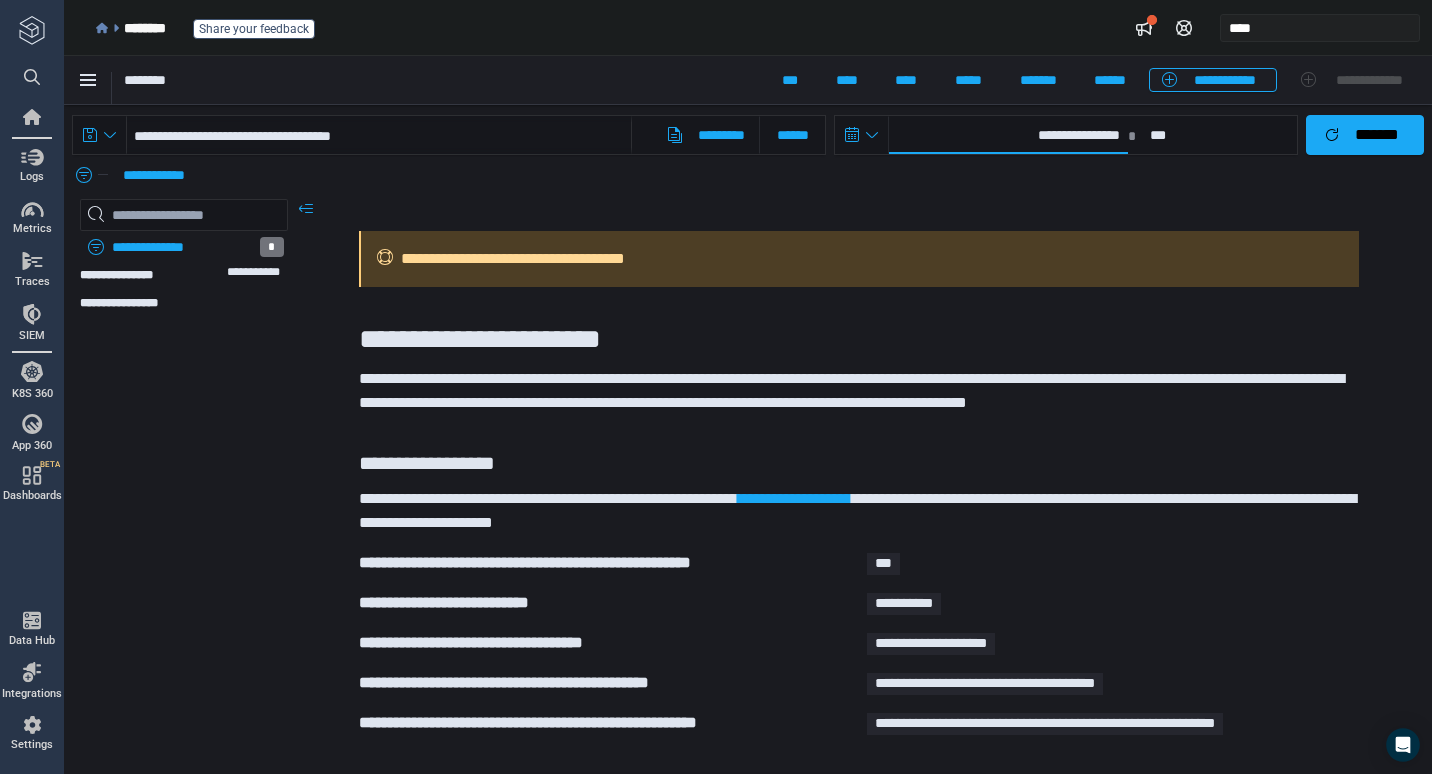 click on "**********" at bounding box center [1008, 135] 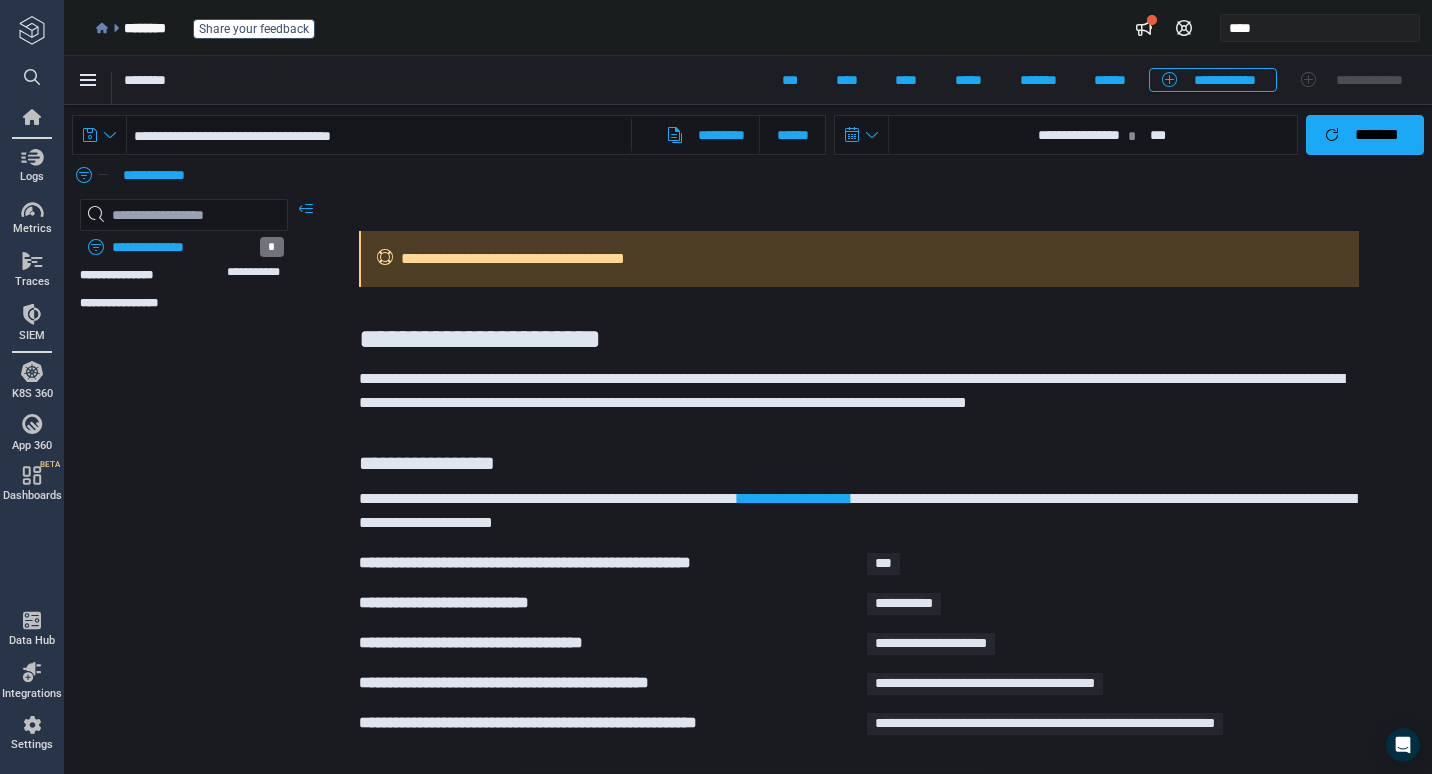 select on "*" 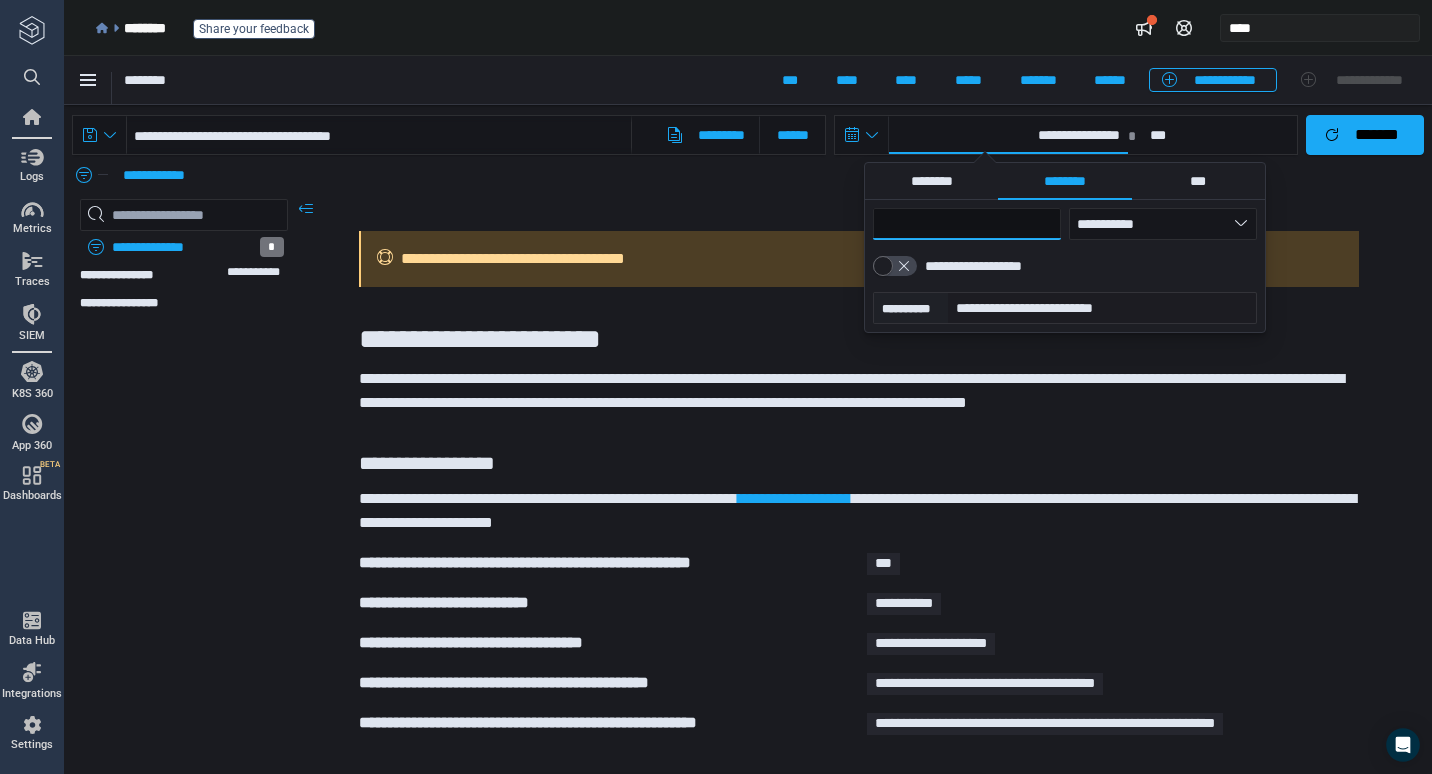 click on "**" at bounding box center [967, 224] 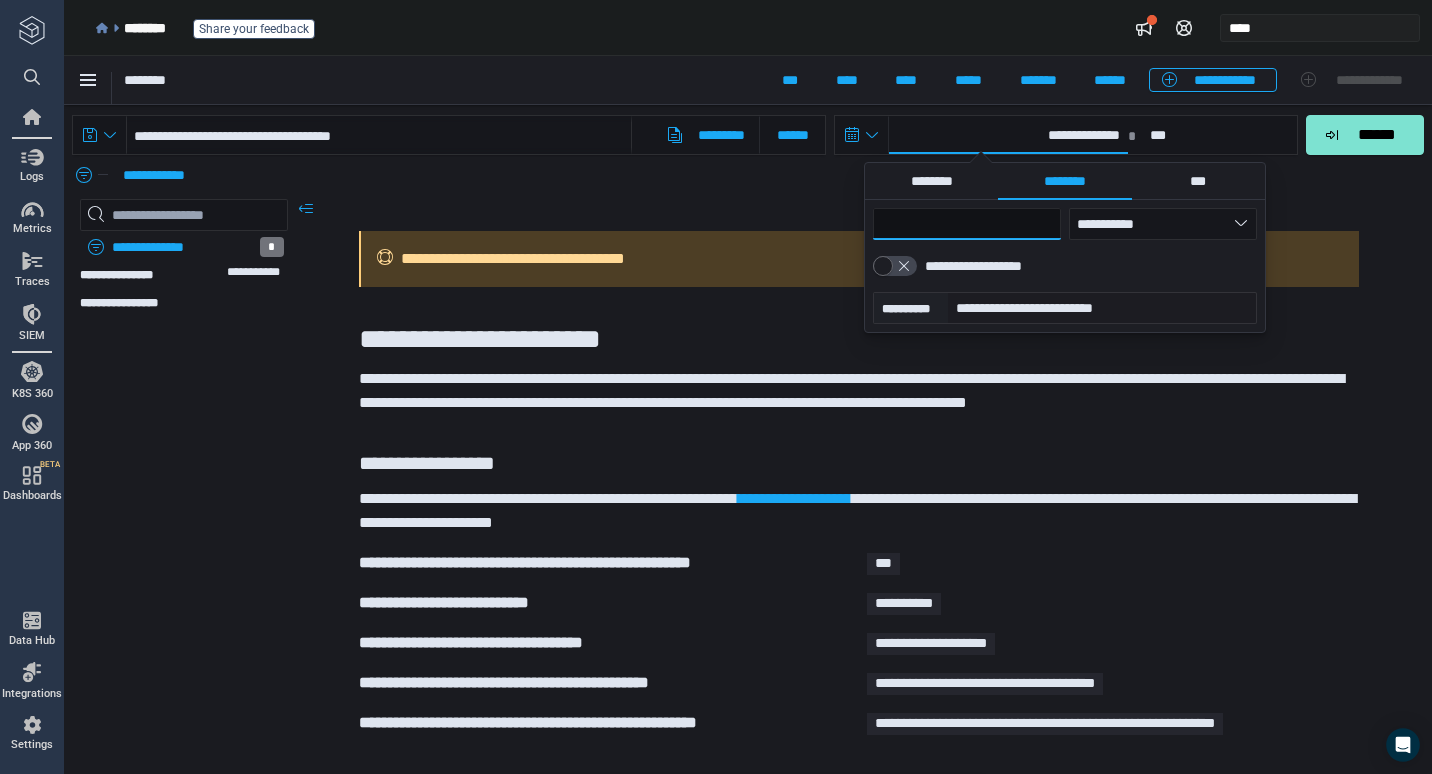 type on "*" 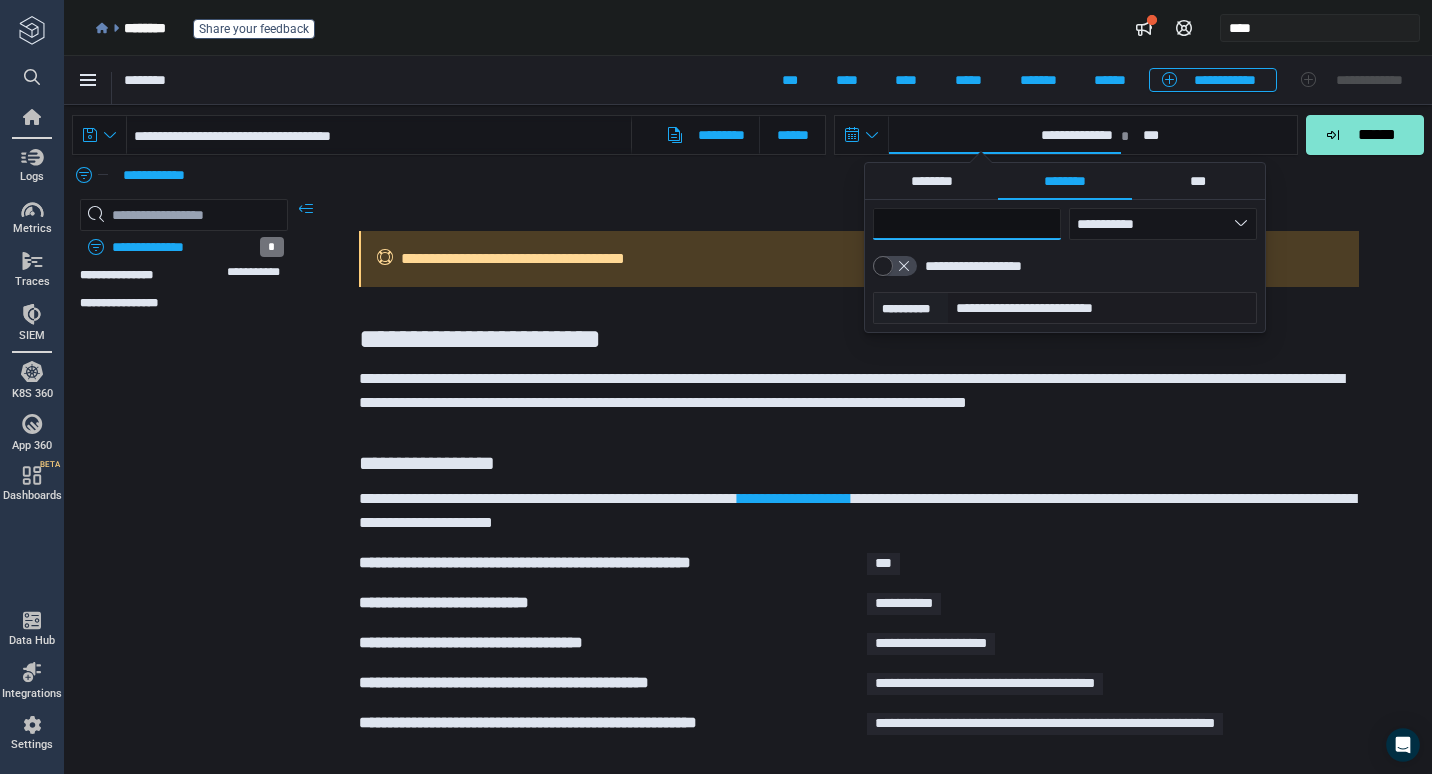 type 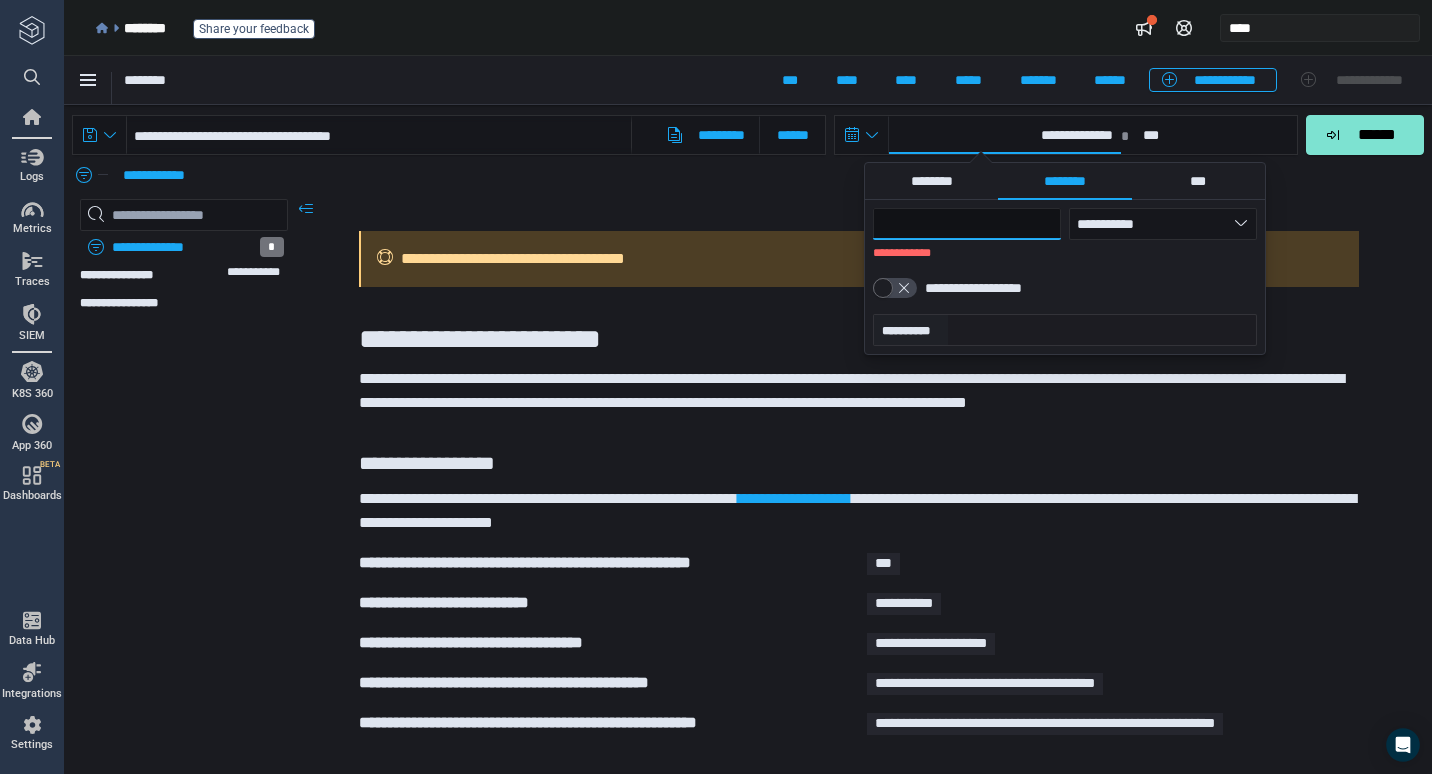 type on "*" 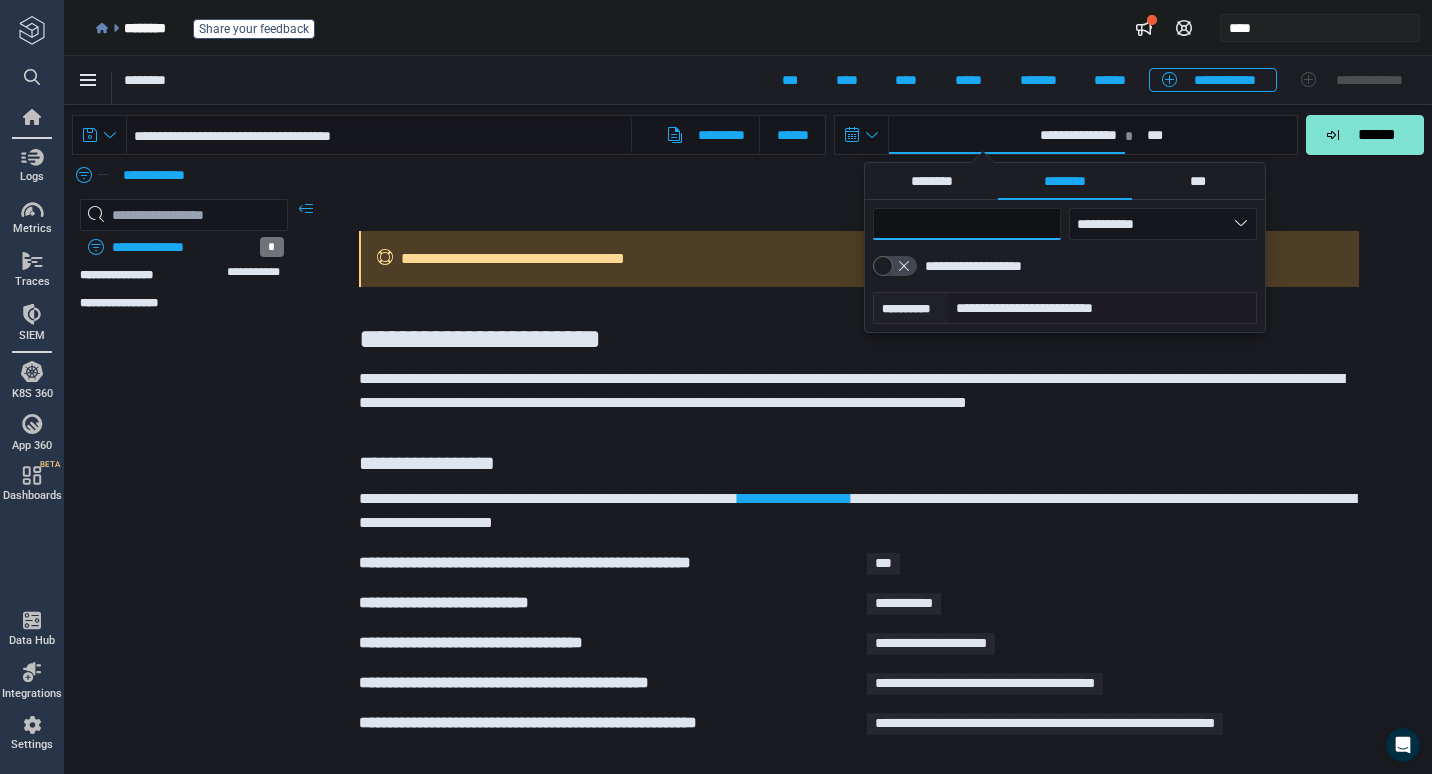 type on "**" 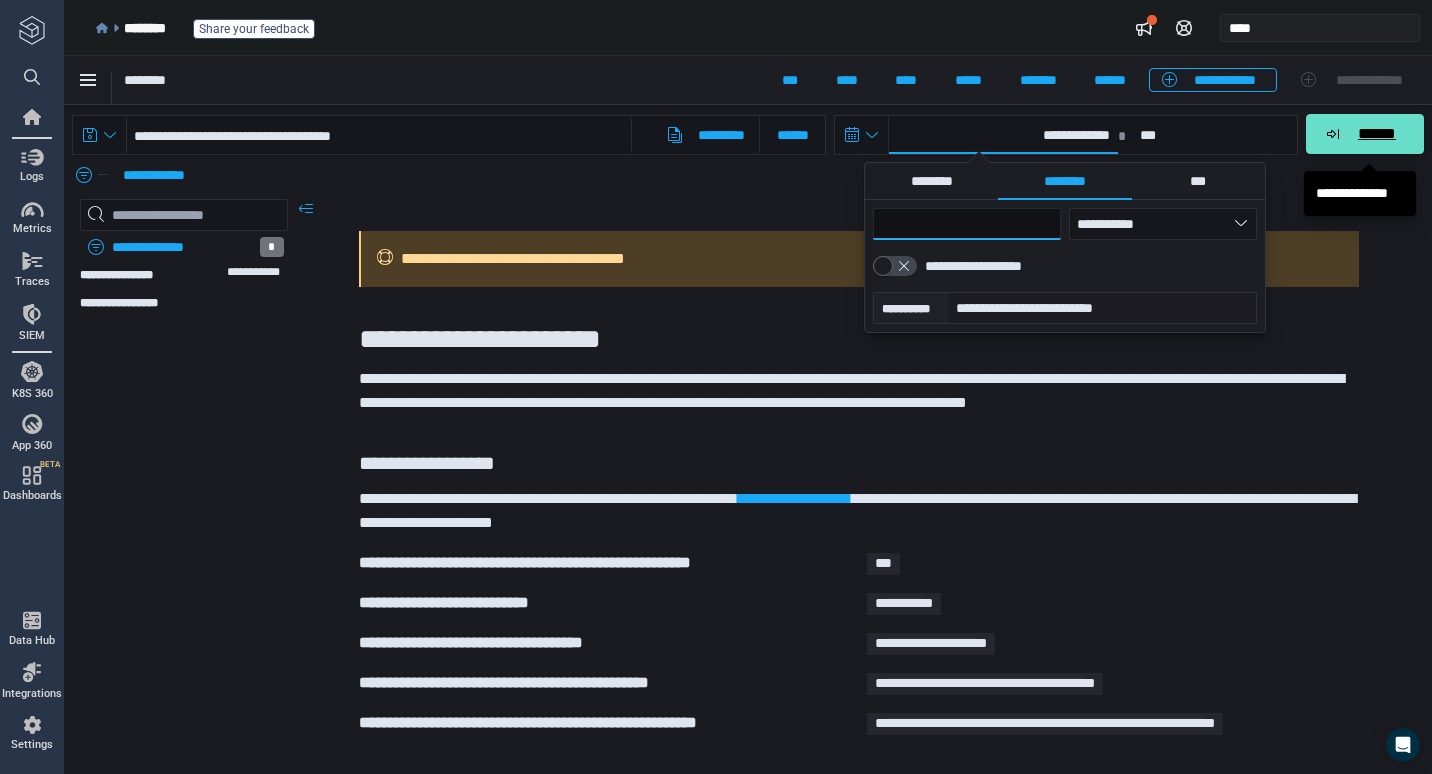 type on "**" 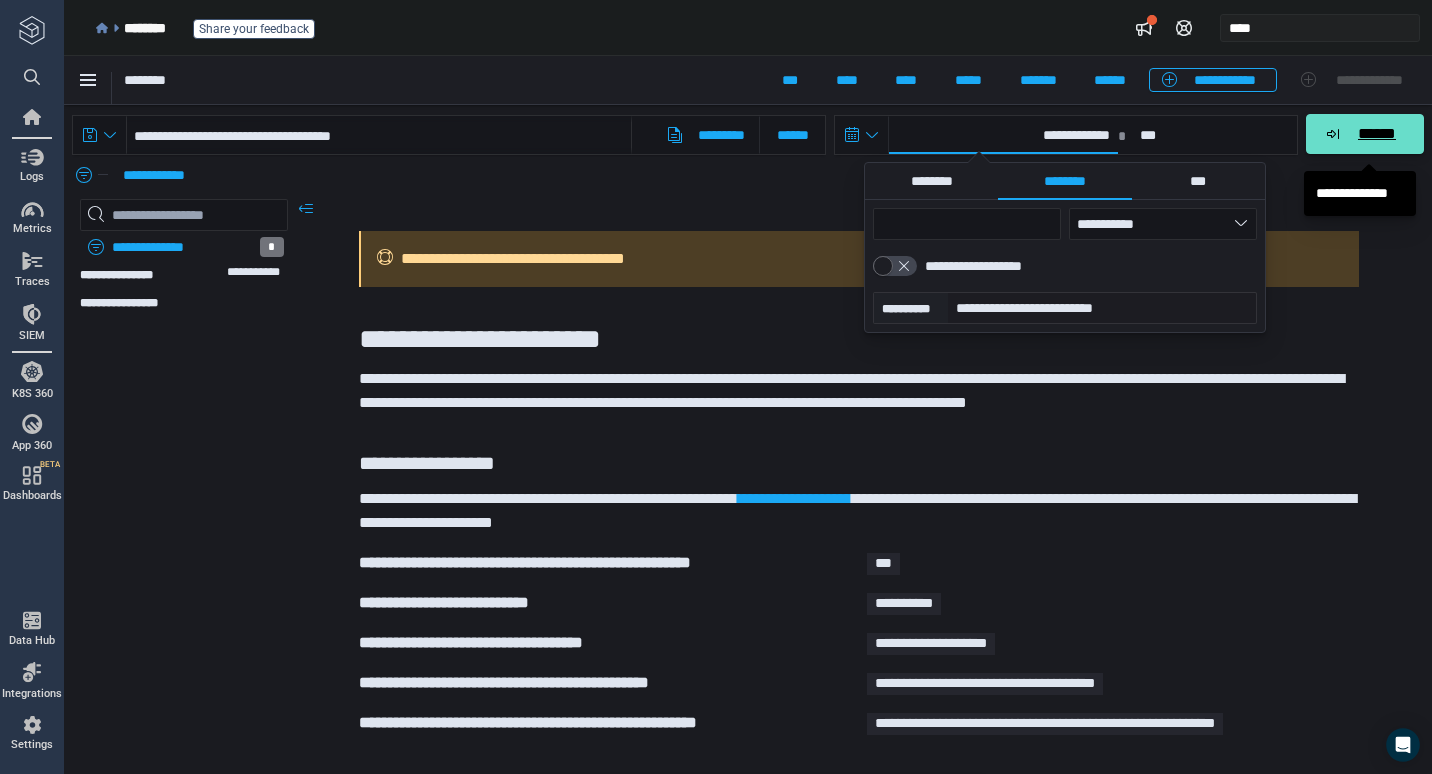 click on "******" at bounding box center [1376, 134] 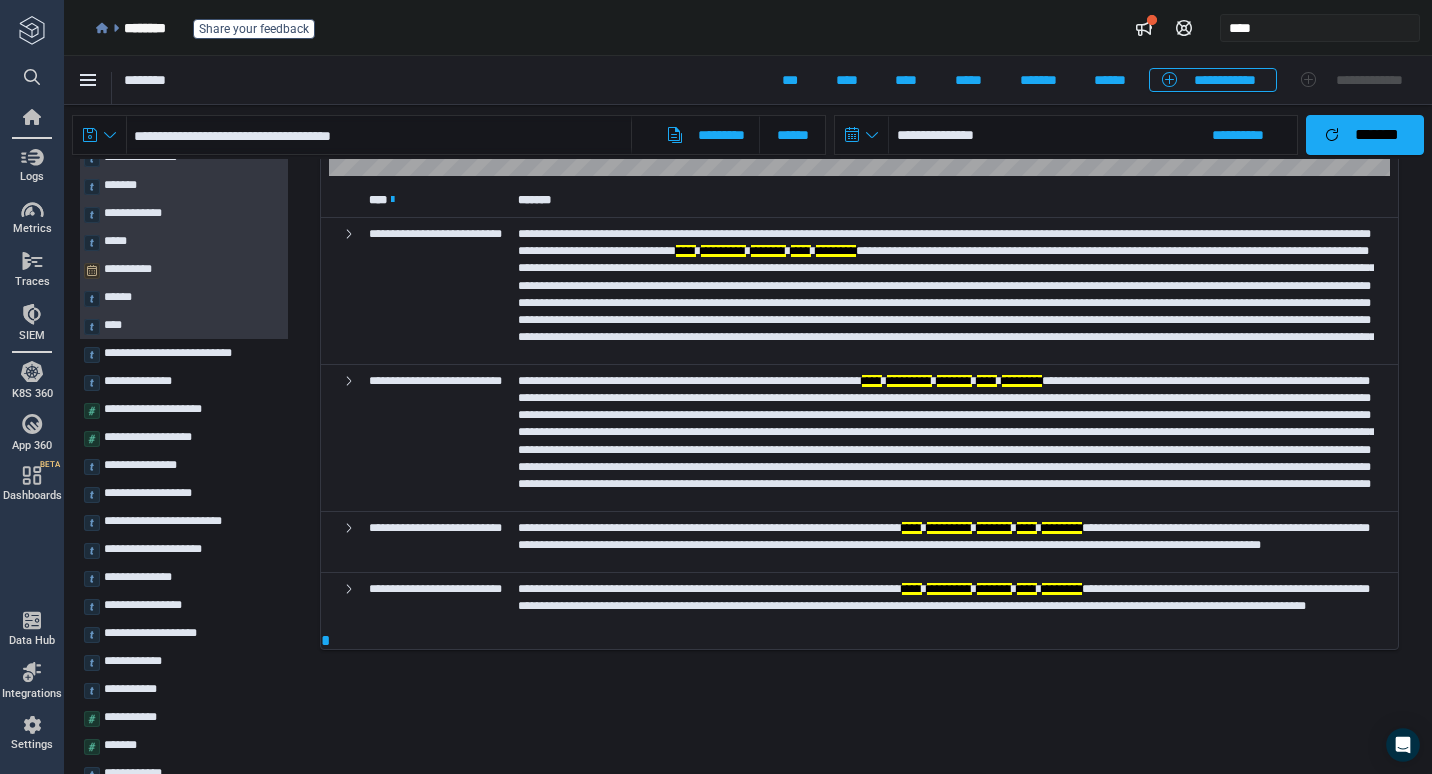 scroll, scrollTop: 285, scrollLeft: 0, axis: vertical 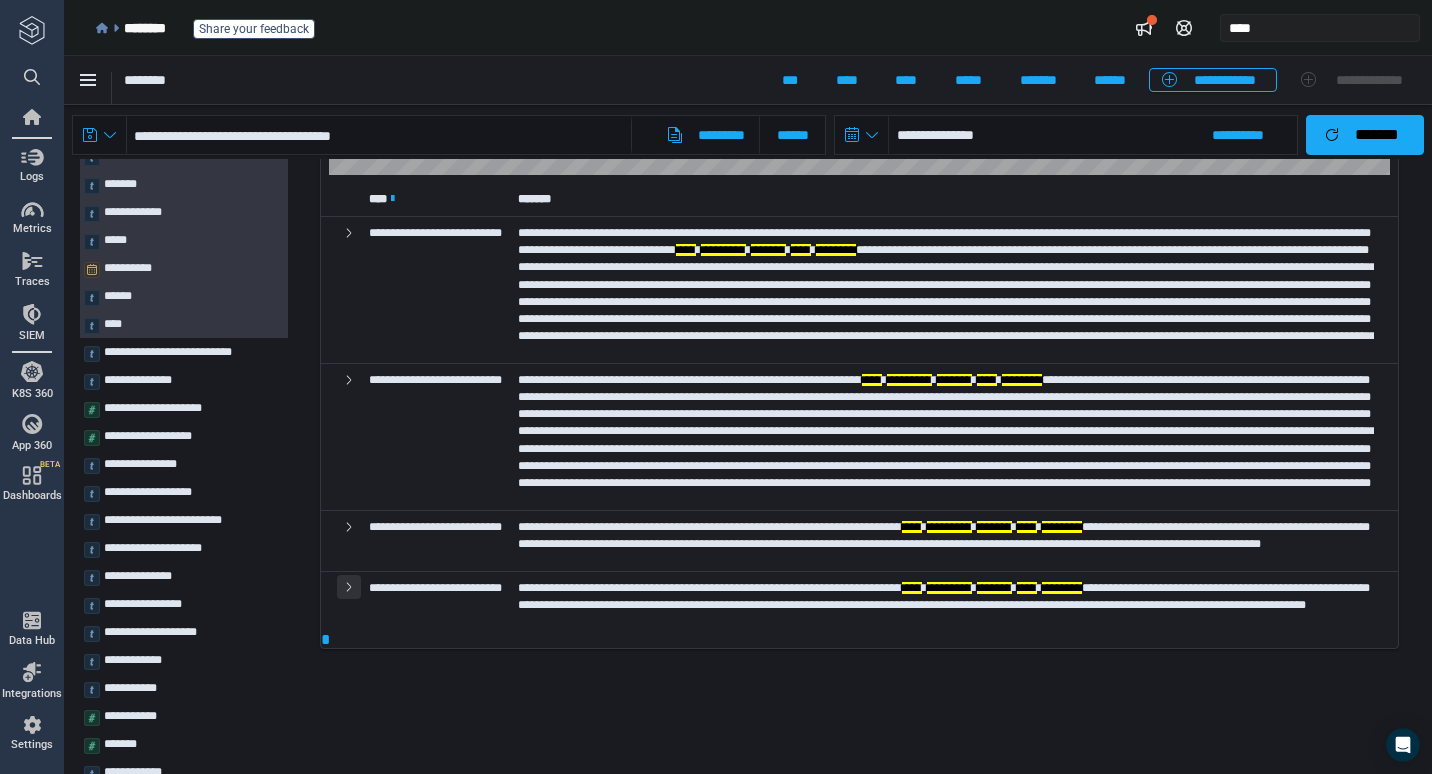 click 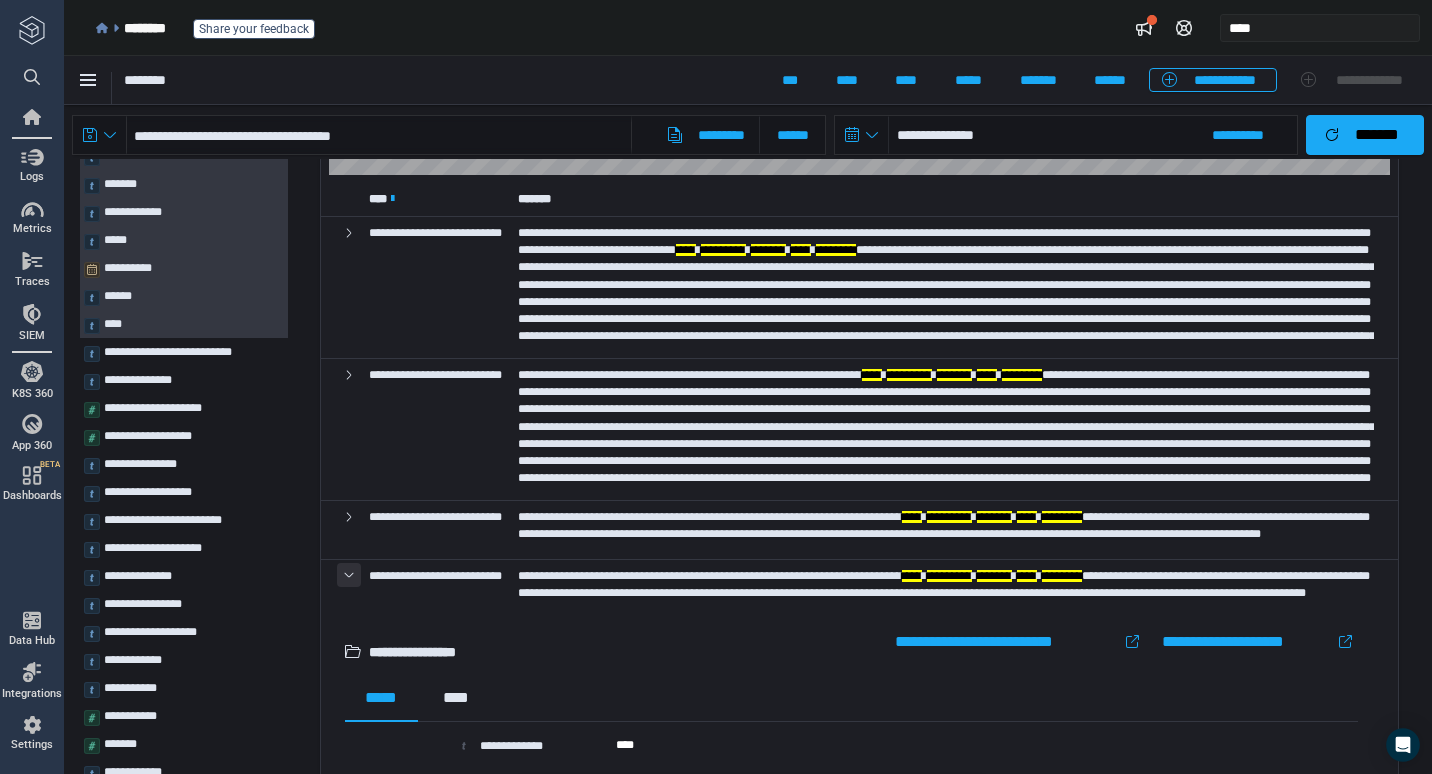 type 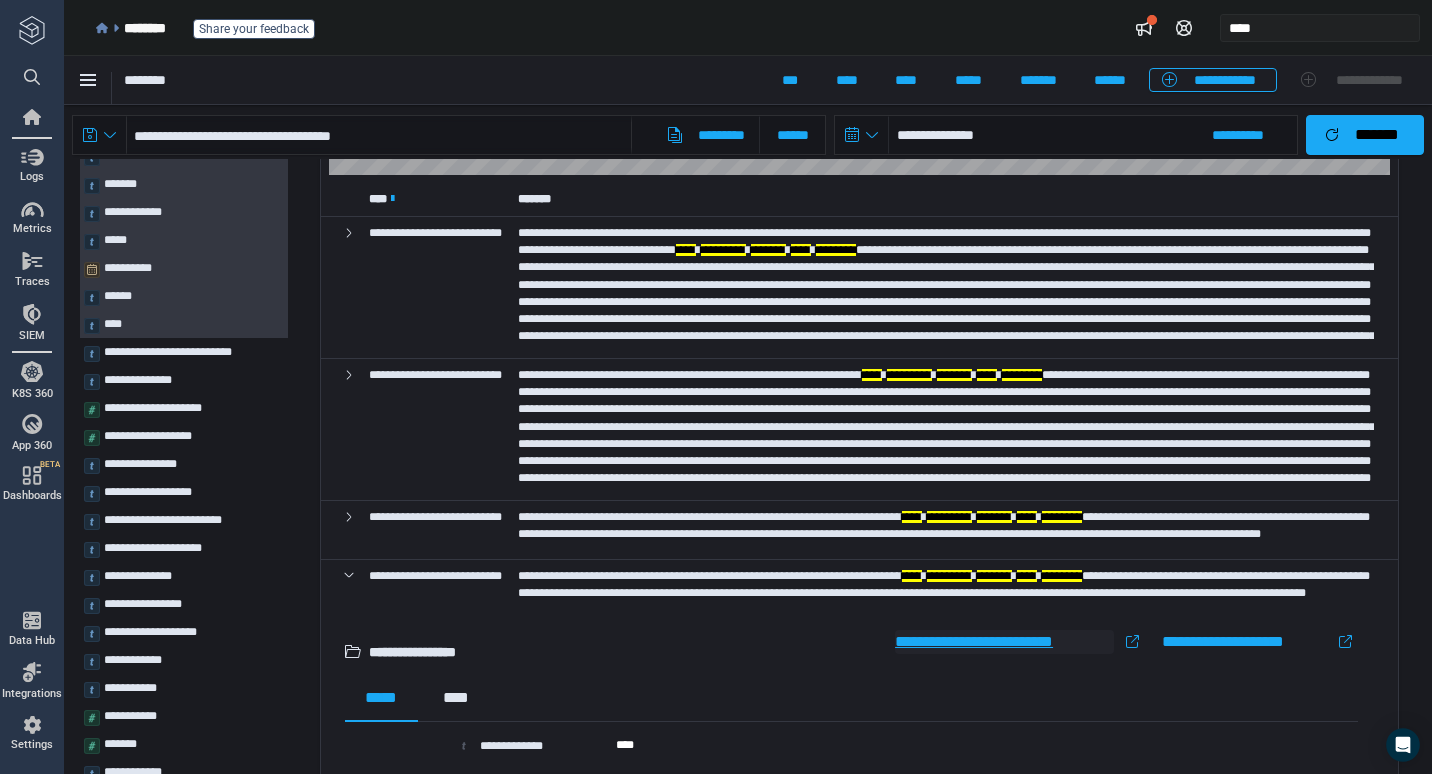 click on "**********" at bounding box center [1004, 642] 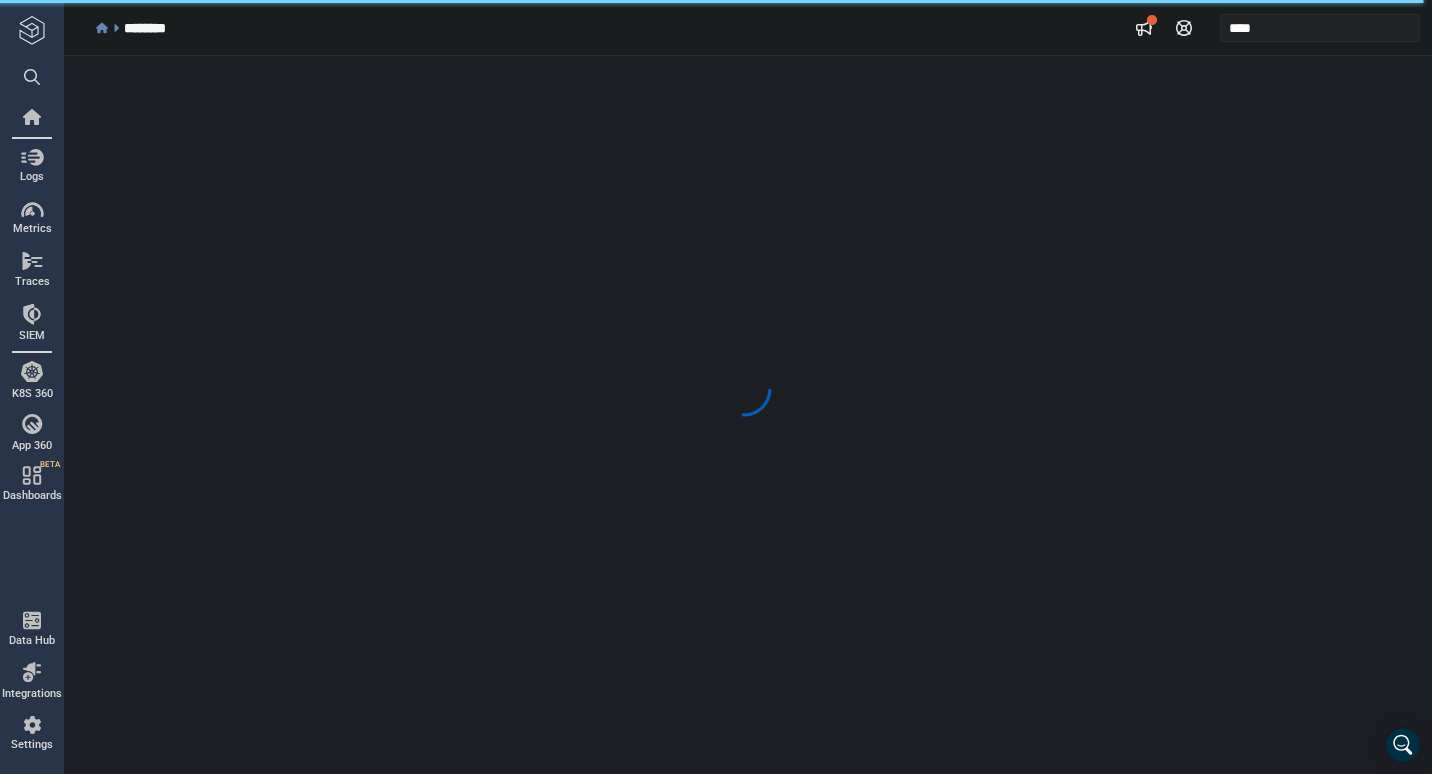scroll, scrollTop: 0, scrollLeft: 0, axis: both 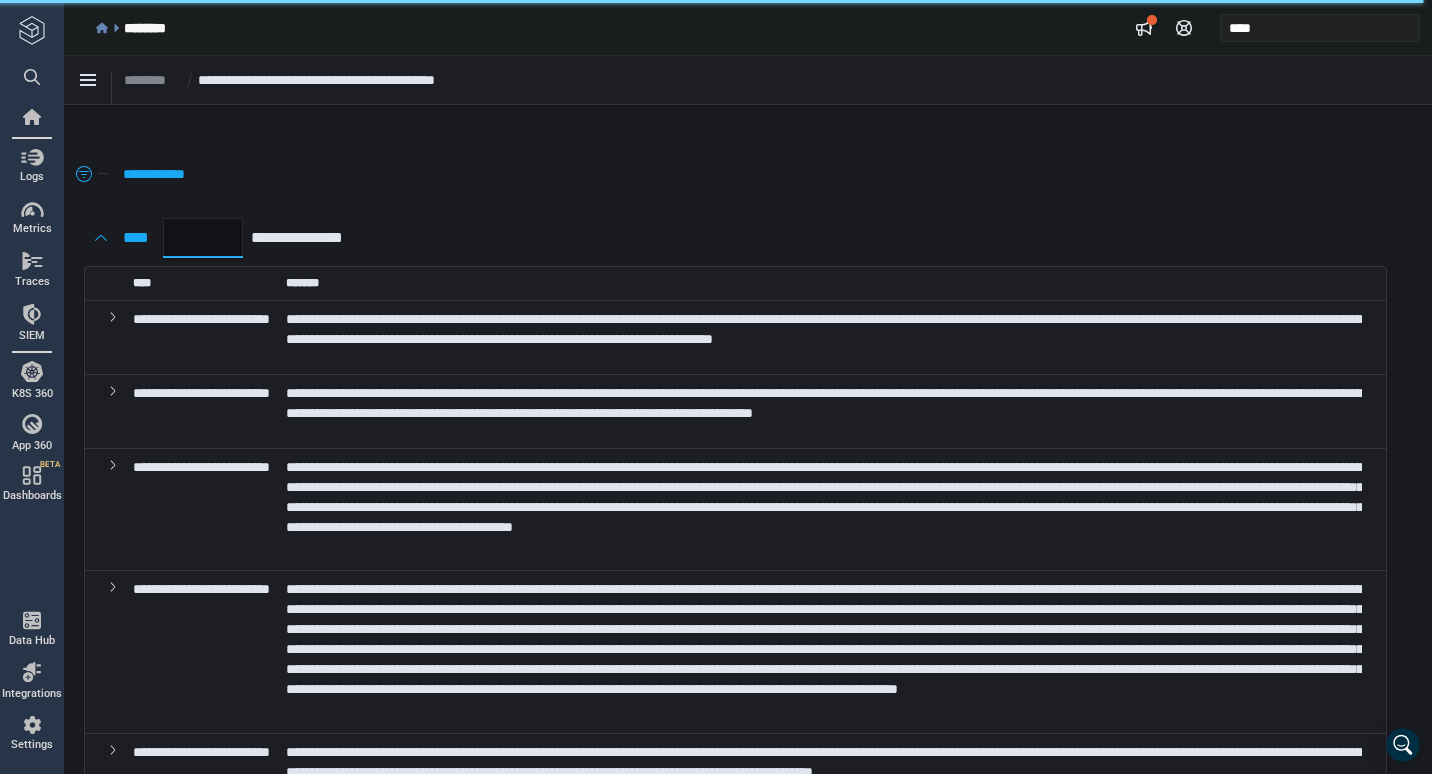 click on "*" at bounding box center [203, 238] 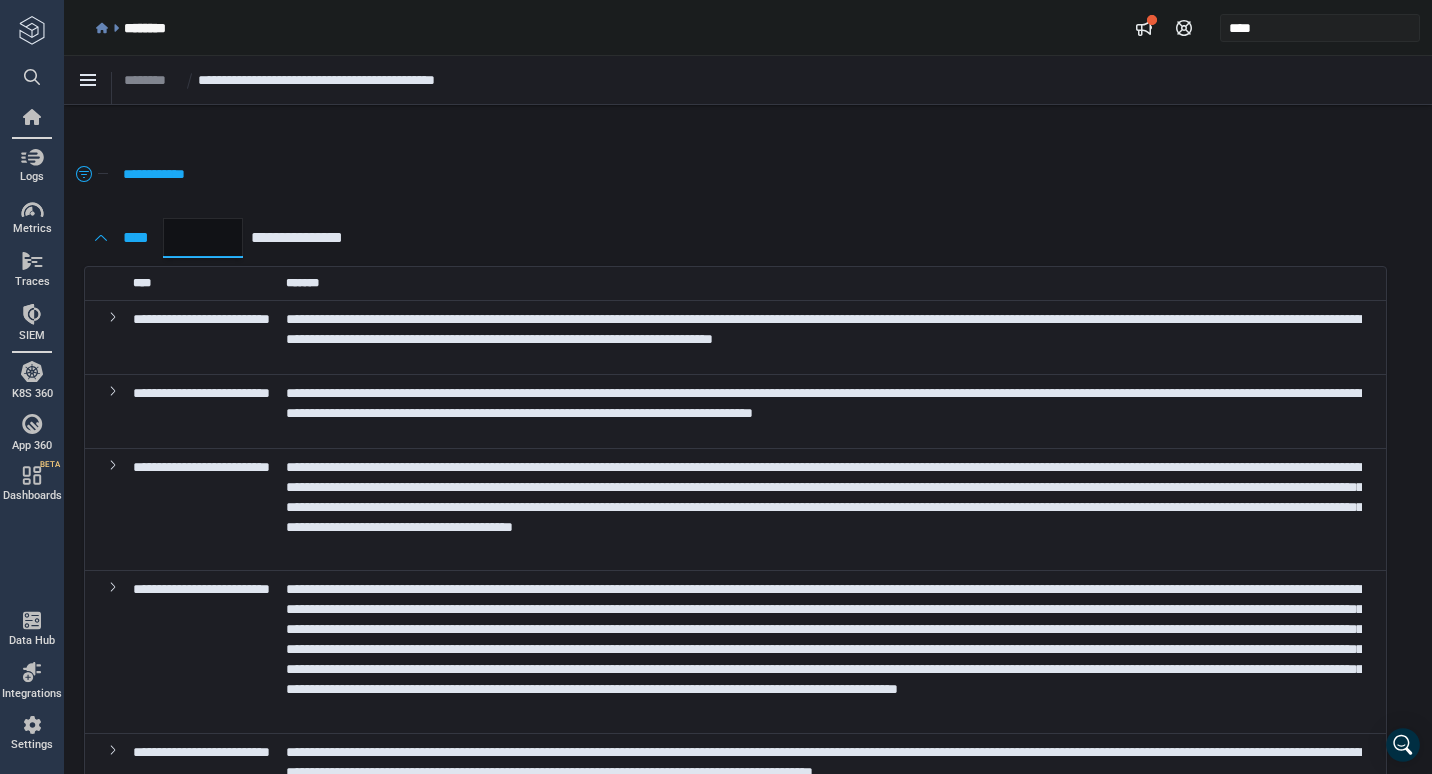type on "***" 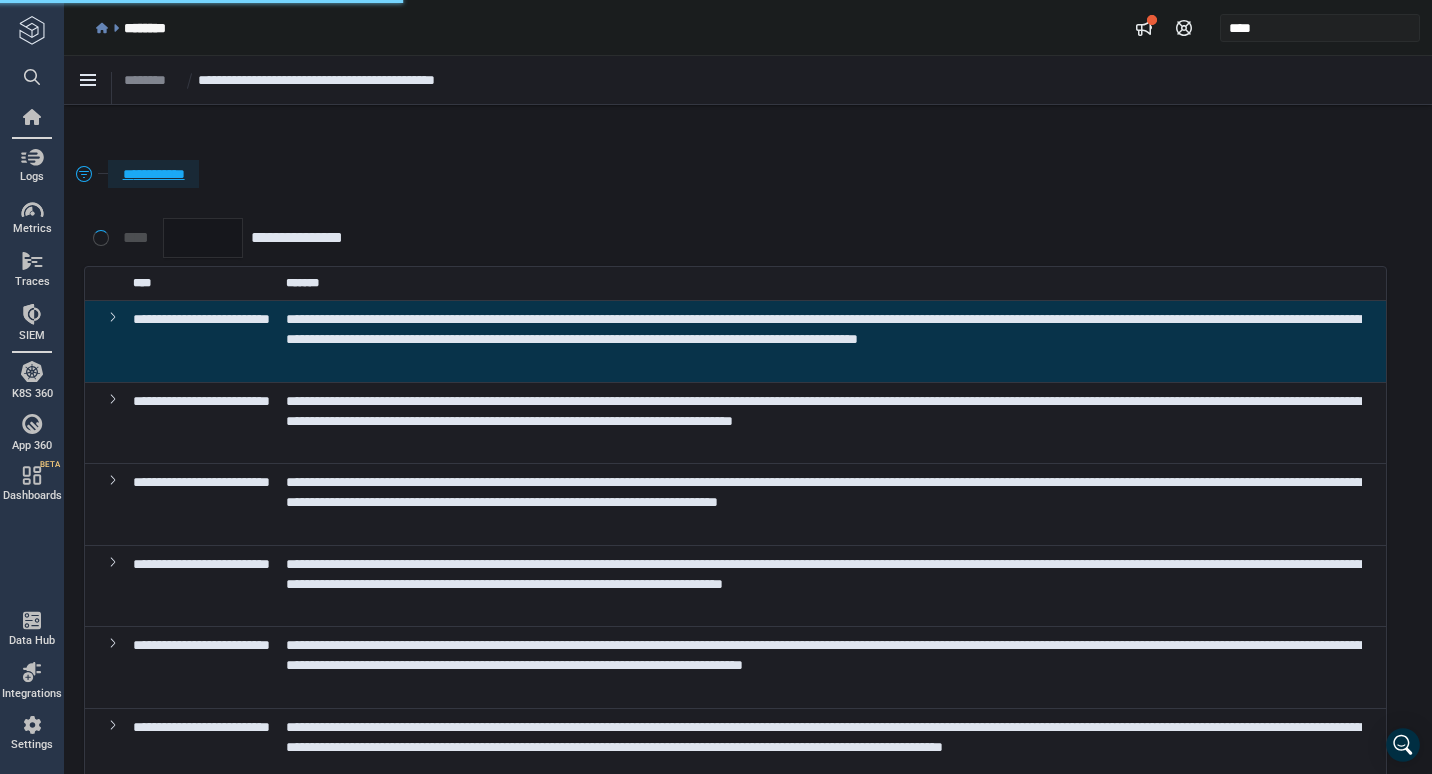click on "**********" at bounding box center [153, 174] 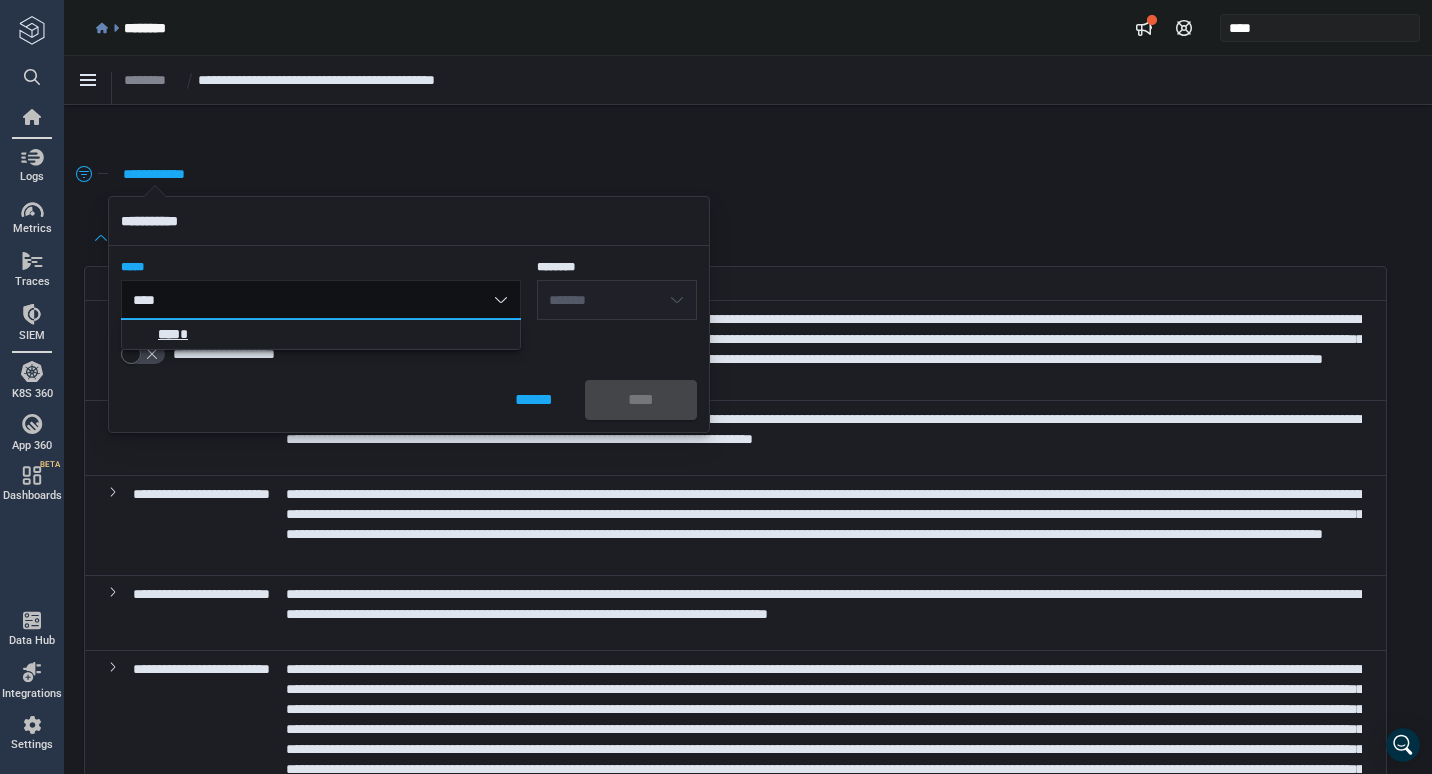 type on "****" 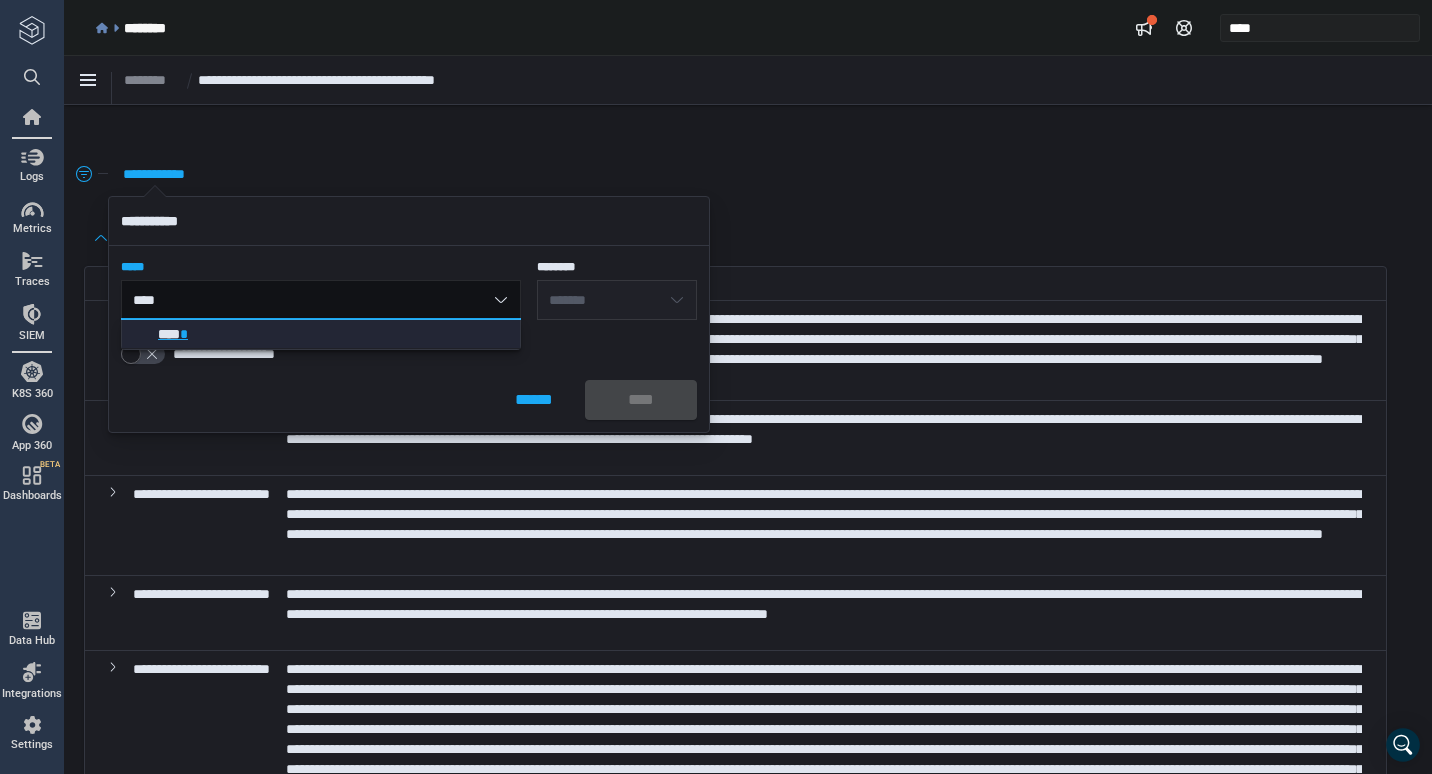 click on "****" 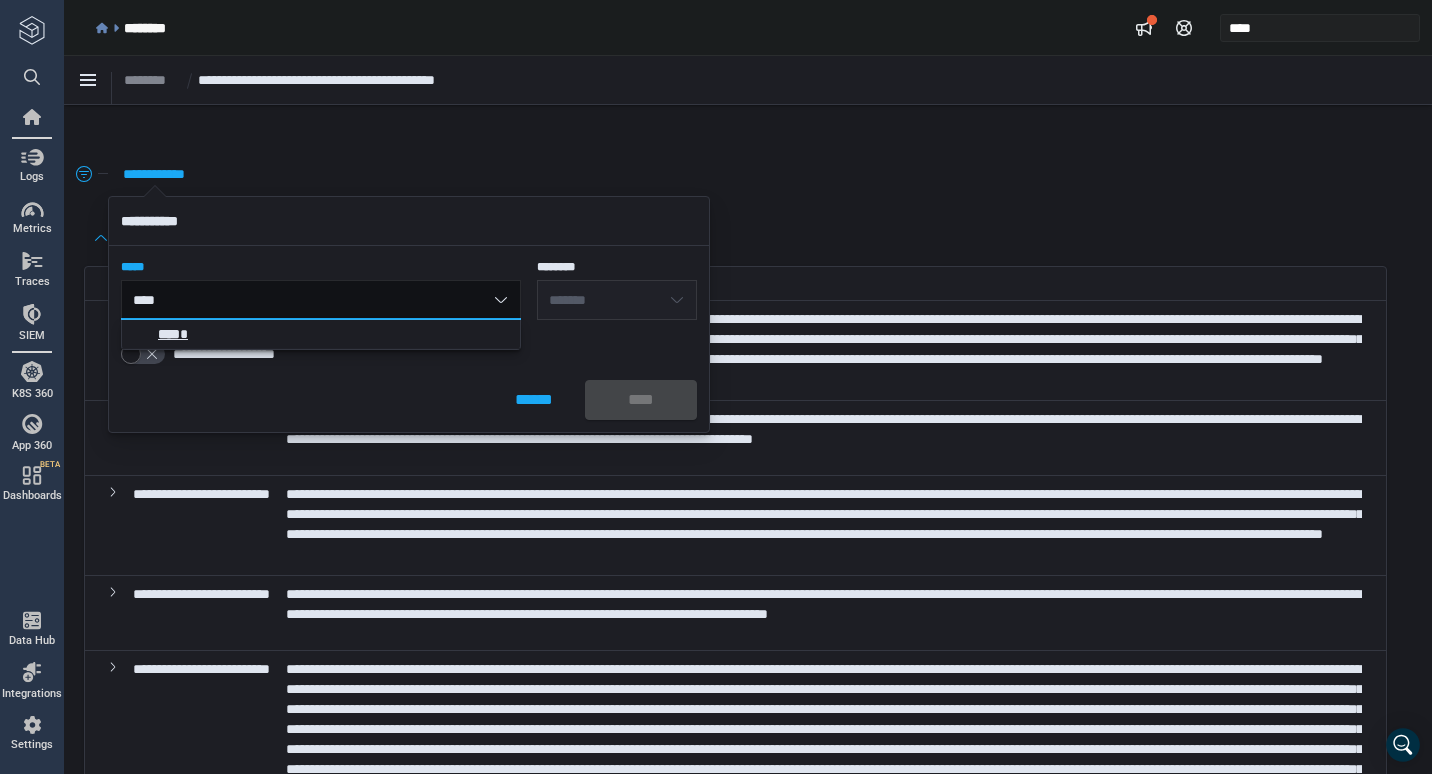 type 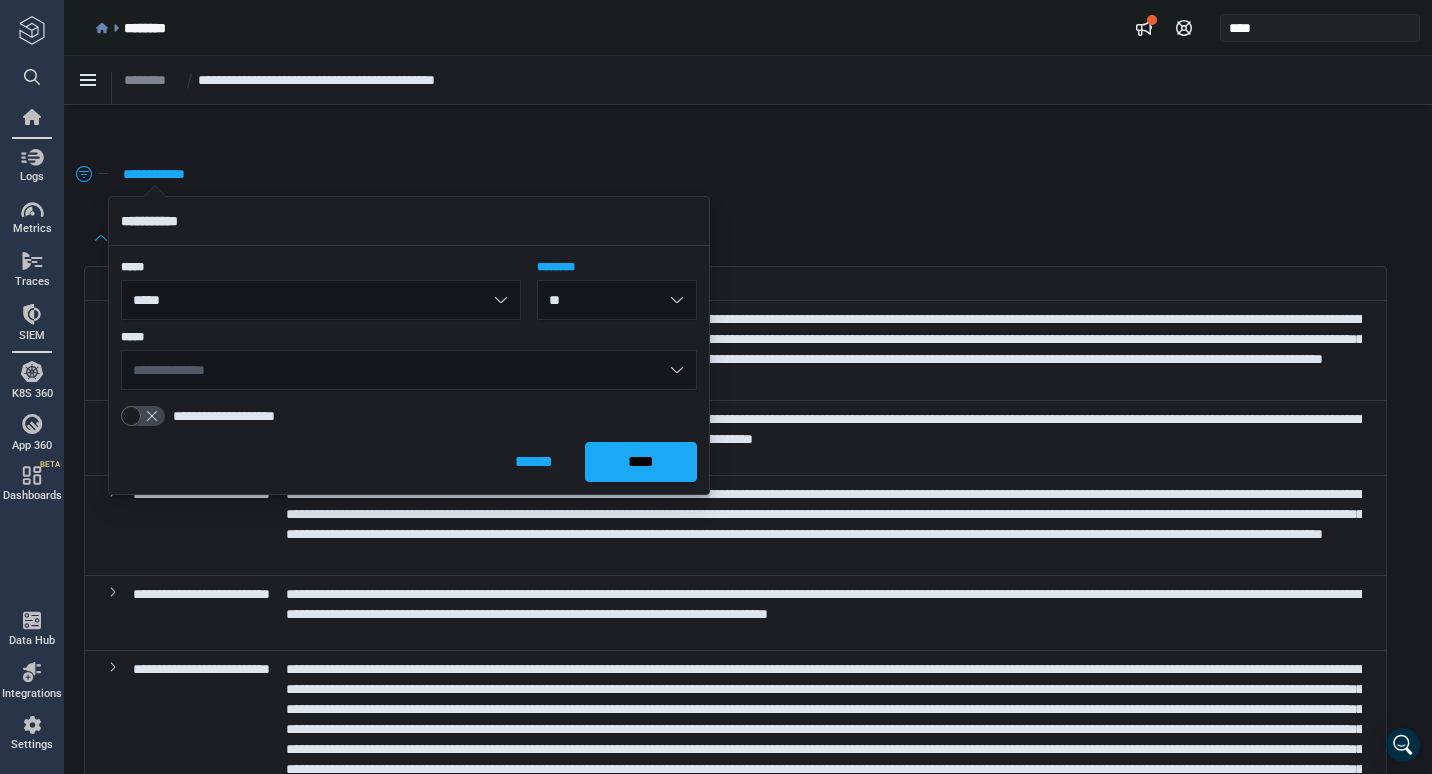 click on "**" at bounding box center (617, 300) 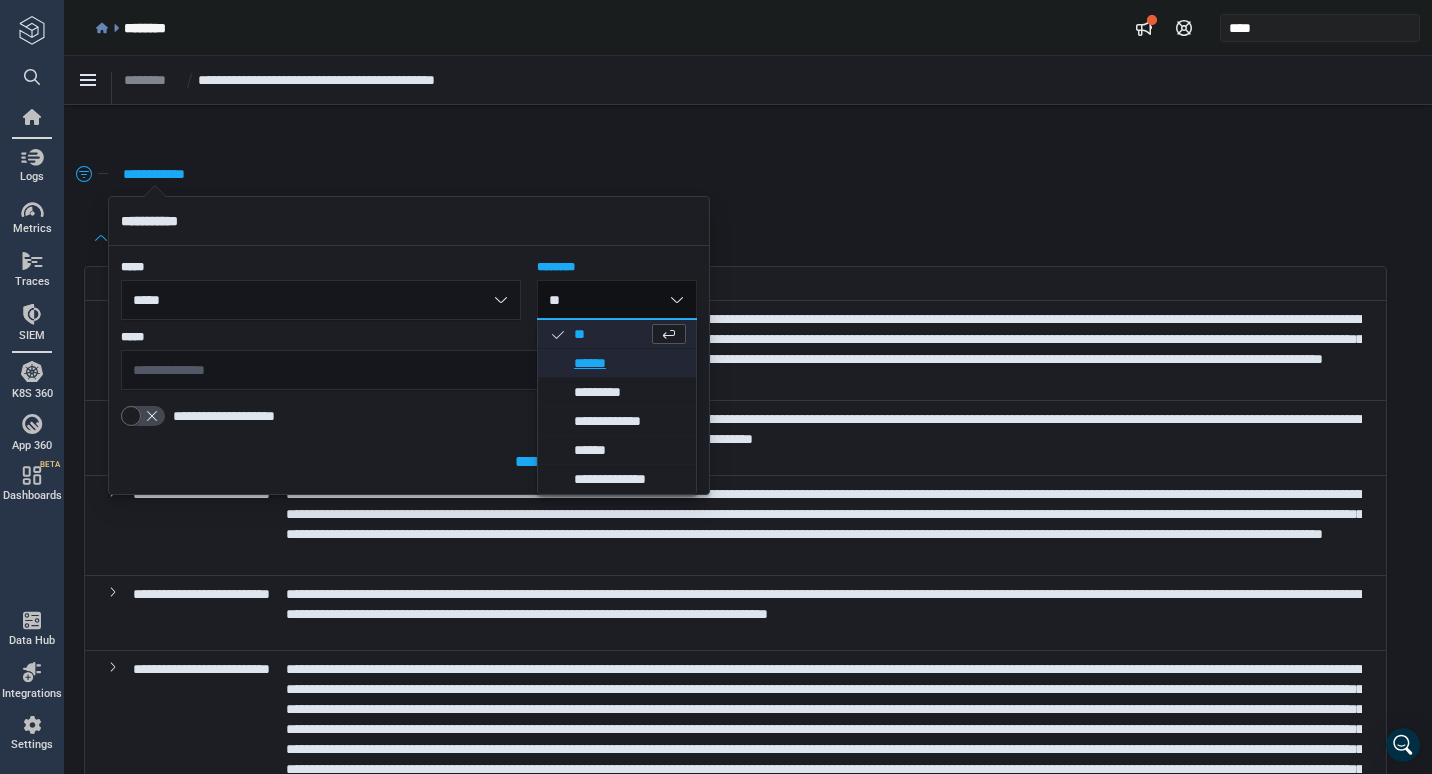 click on "******" at bounding box center [630, 363] 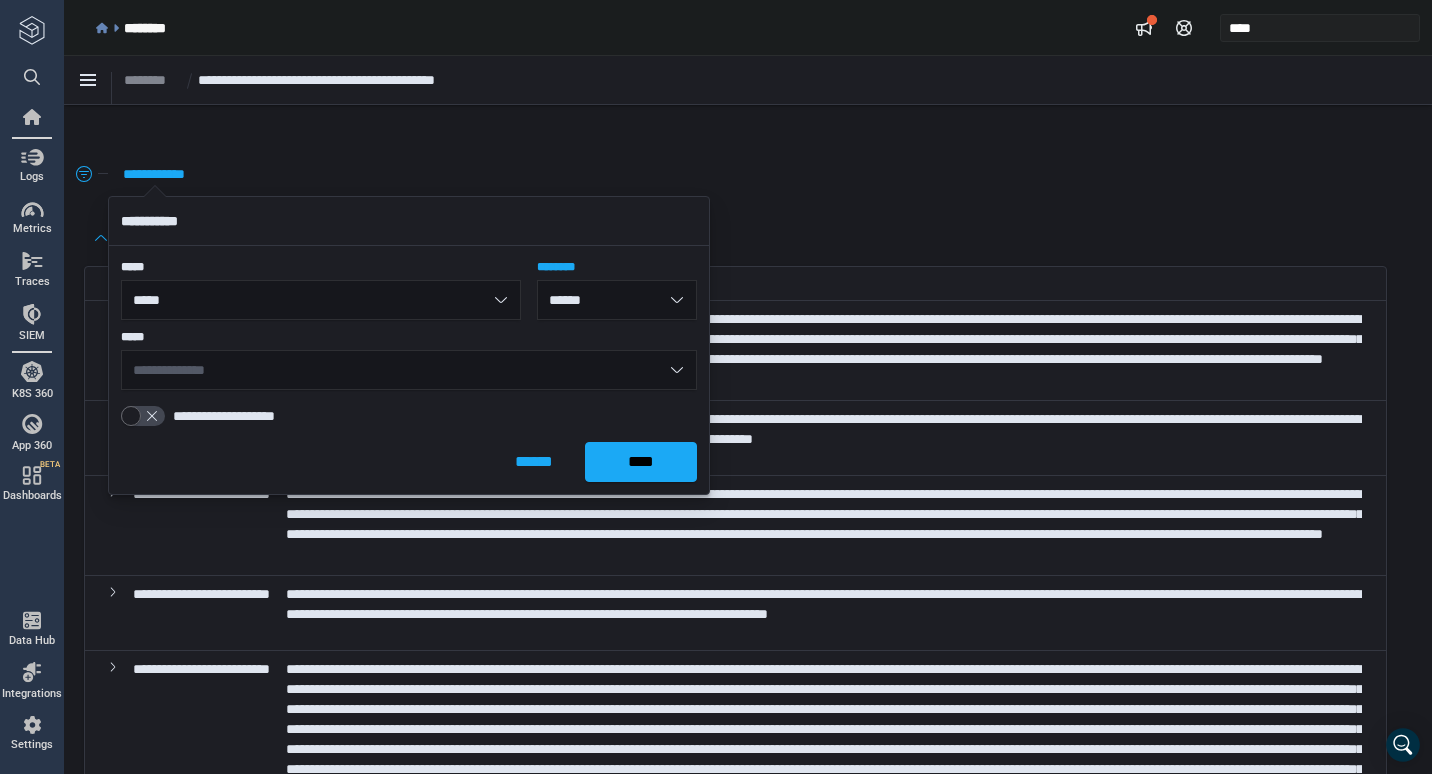 click on "**********" at bounding box center [409, 370] 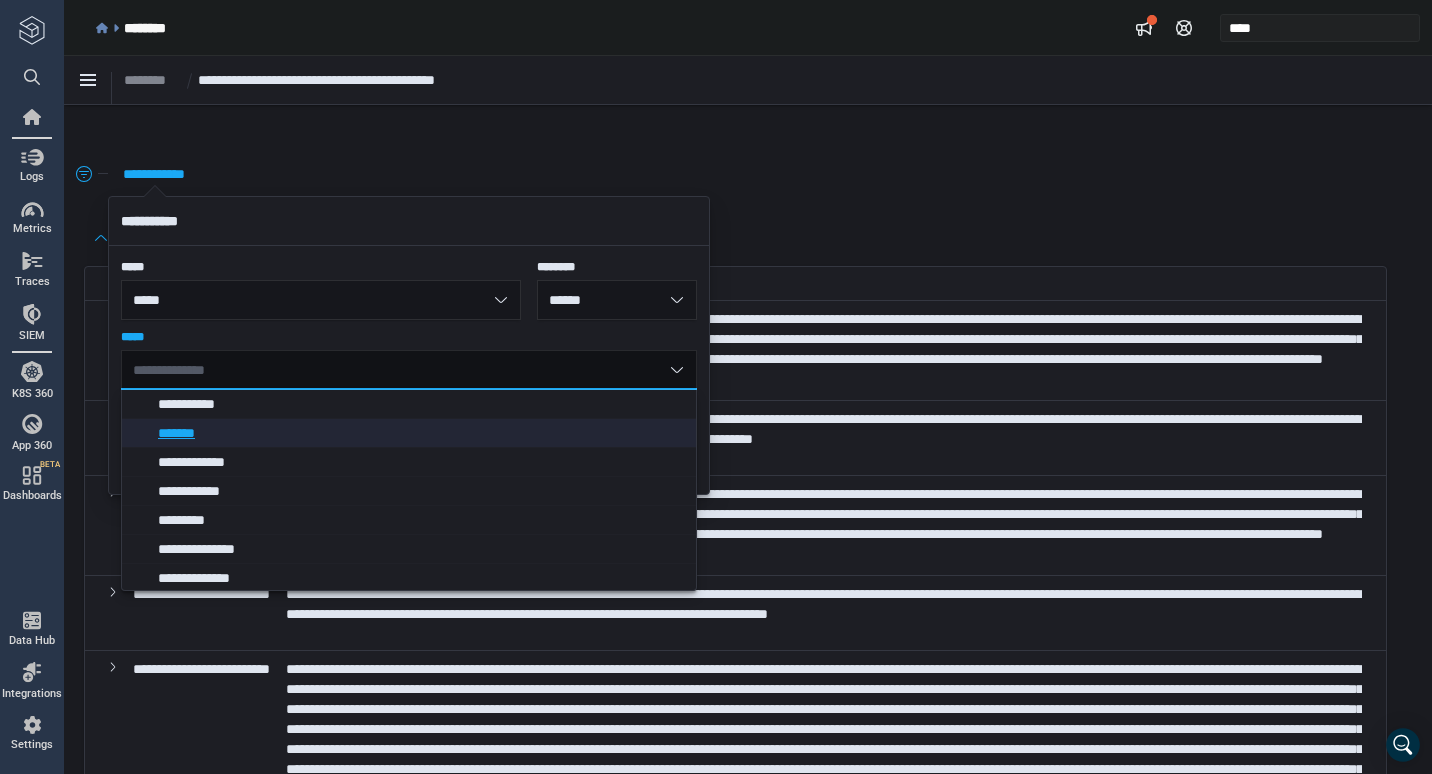 click on "*******" at bounding box center [414, 433] 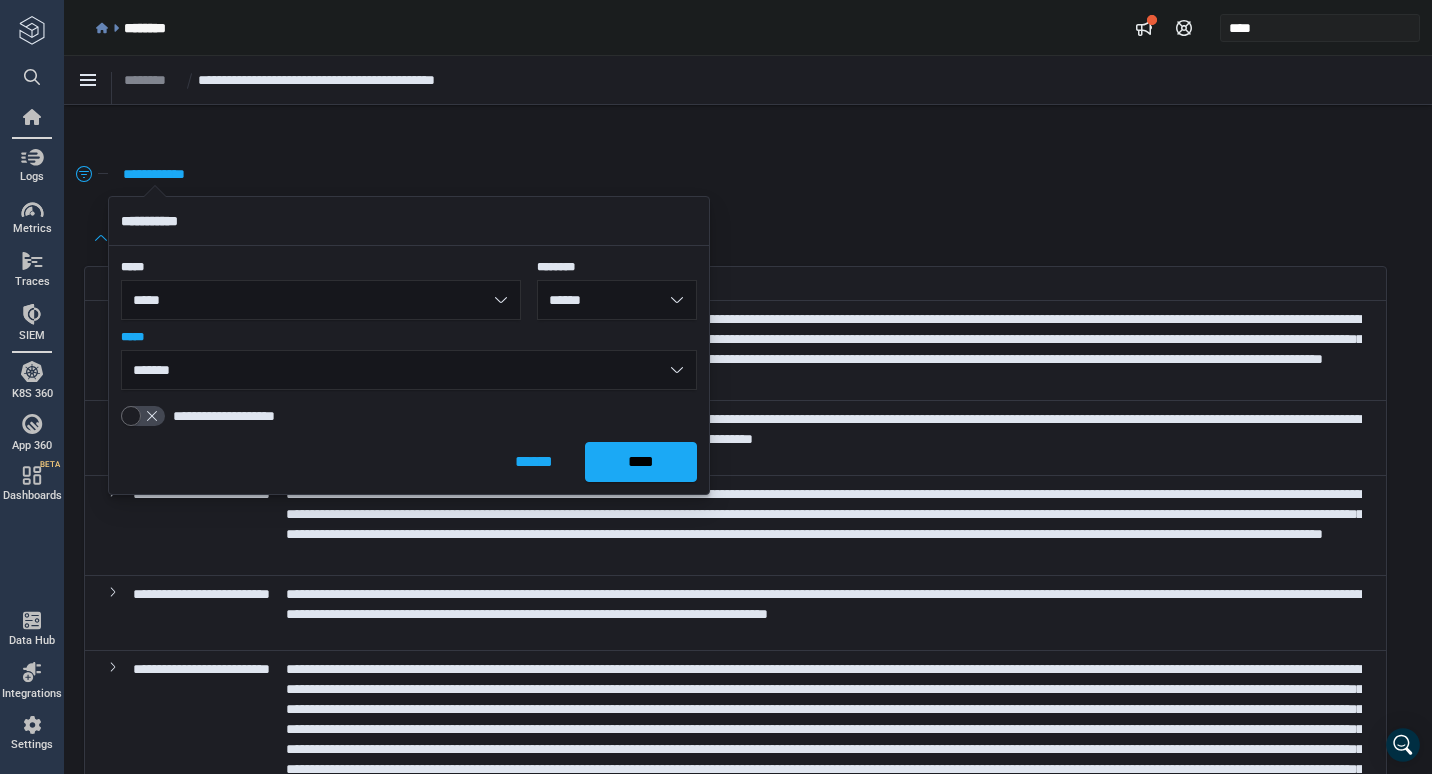 click on "**********" at bounding box center (409, 370) 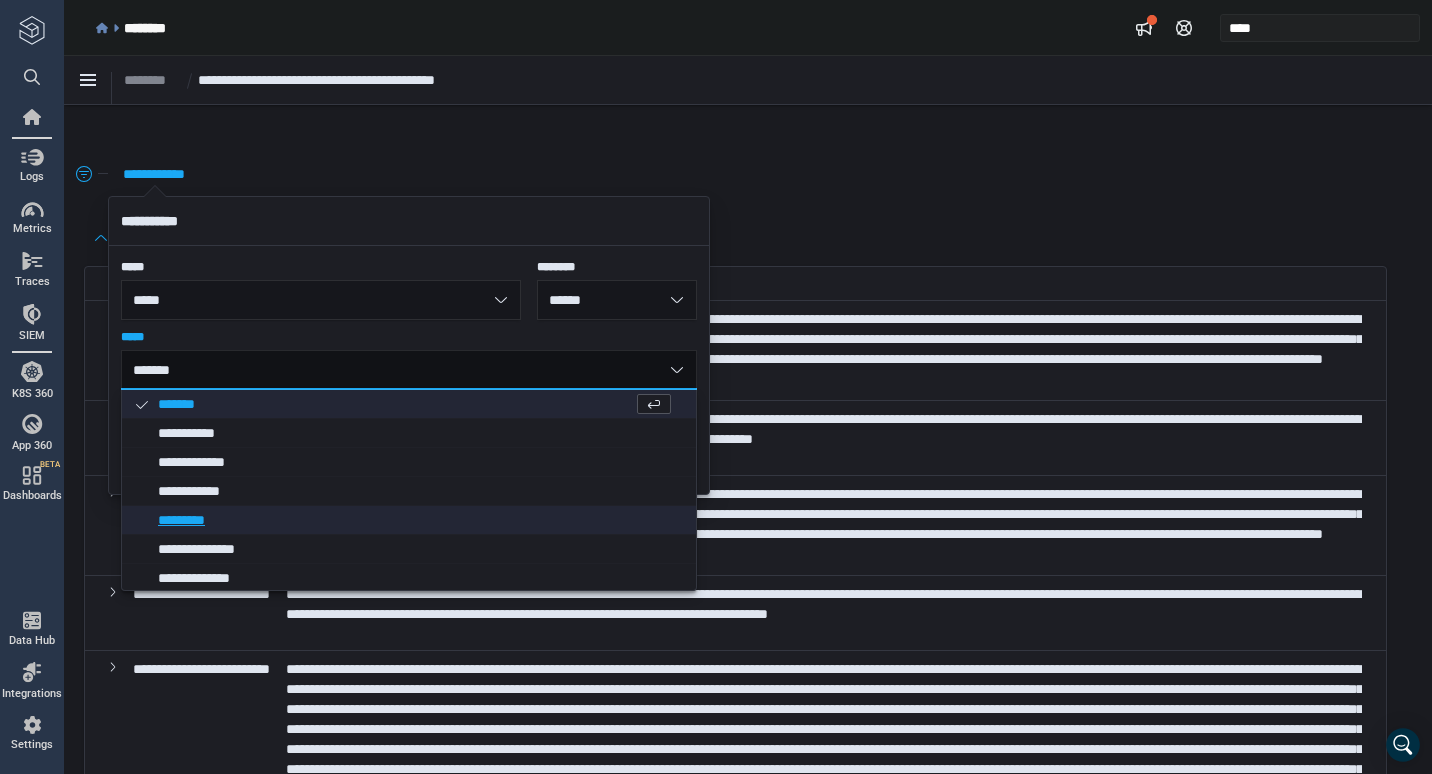 click on "*********" at bounding box center [414, 520] 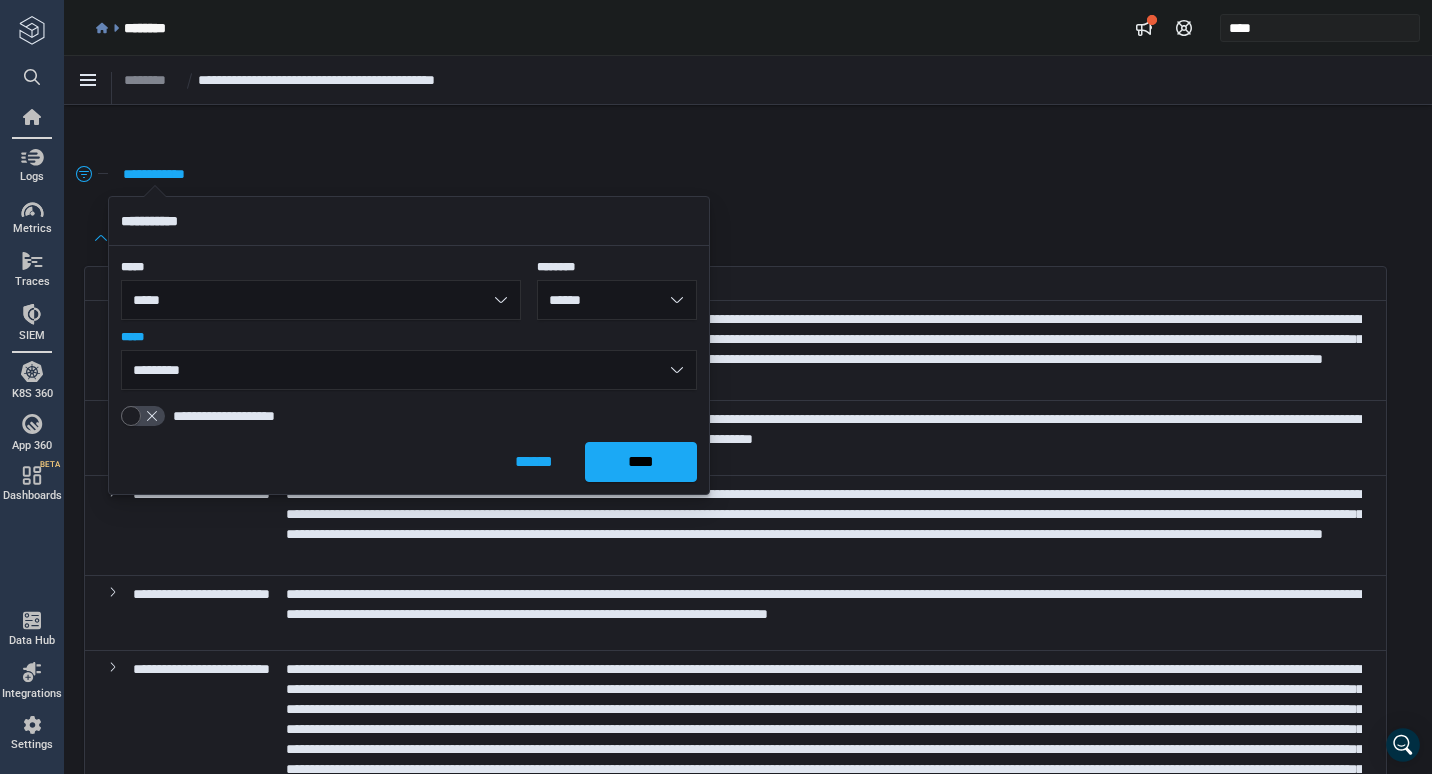 click on "******" at bounding box center [617, 300] 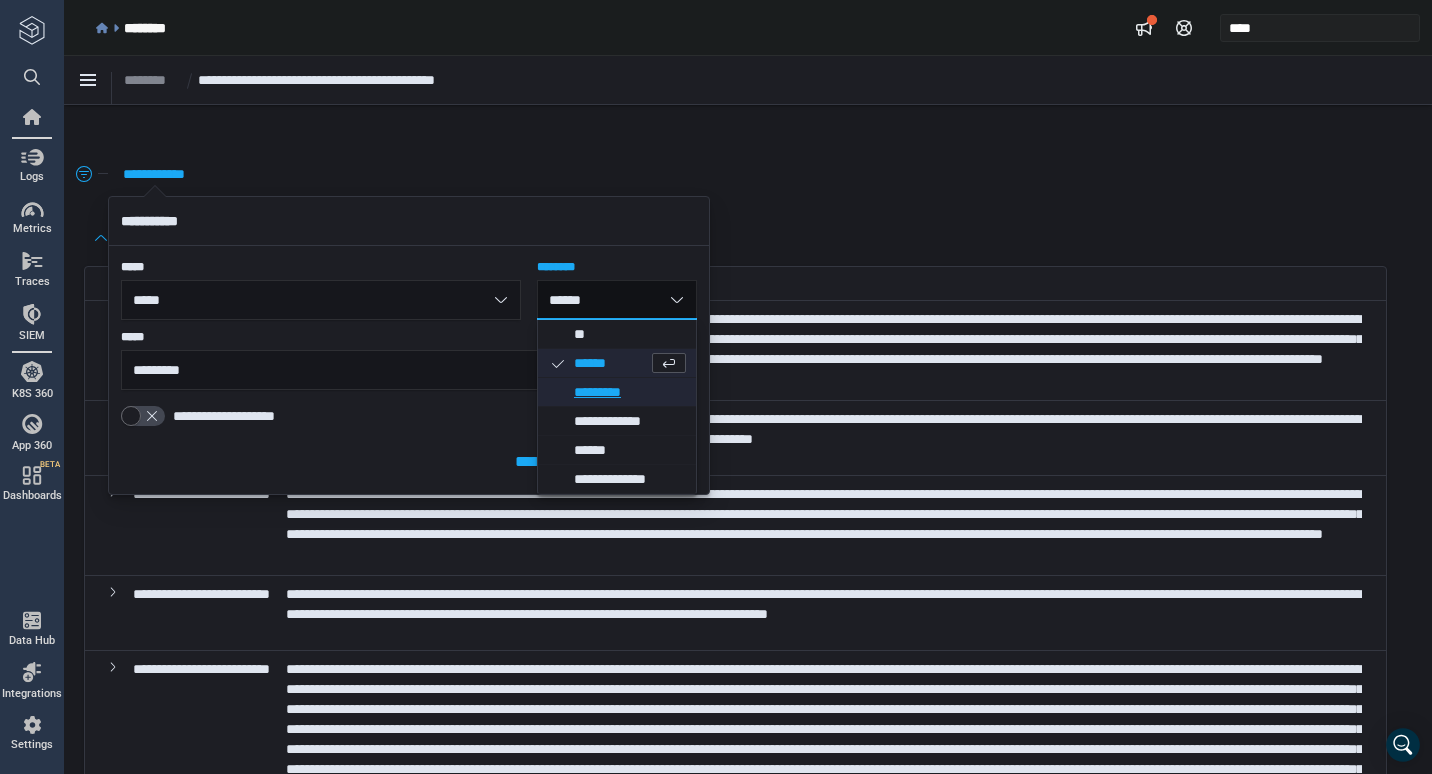 click on "*********" at bounding box center (630, 392) 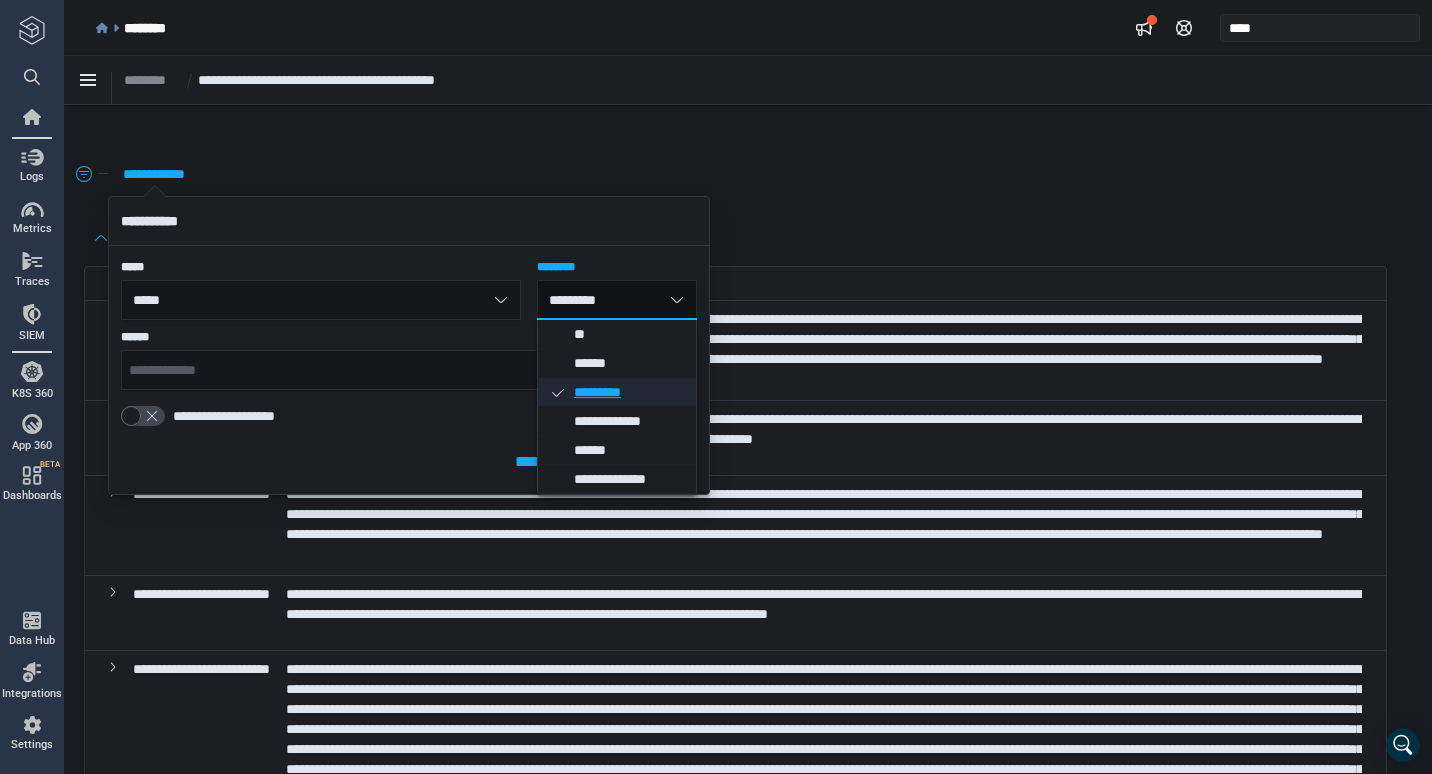 click on "*********" at bounding box center (630, 392) 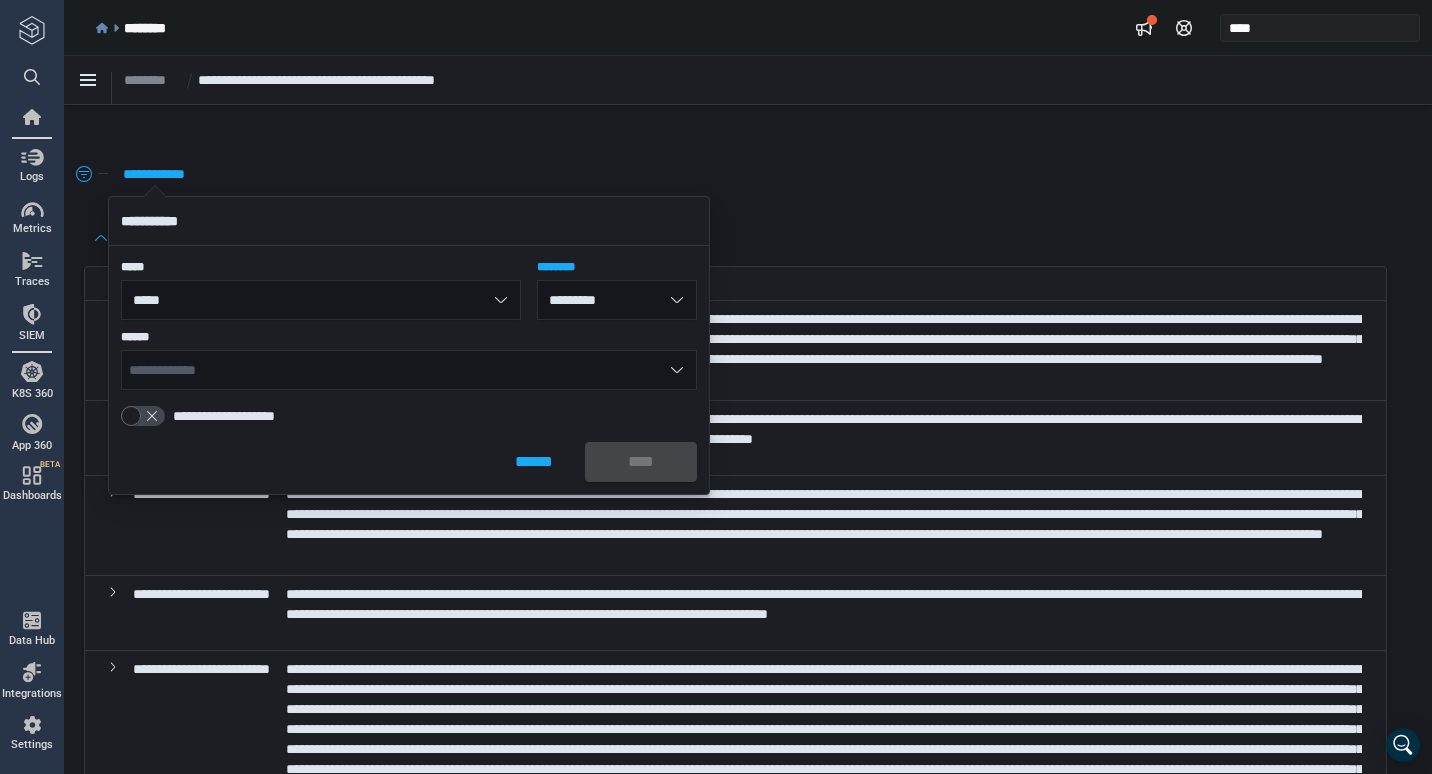 click on "**********" at bounding box center [409, 370] 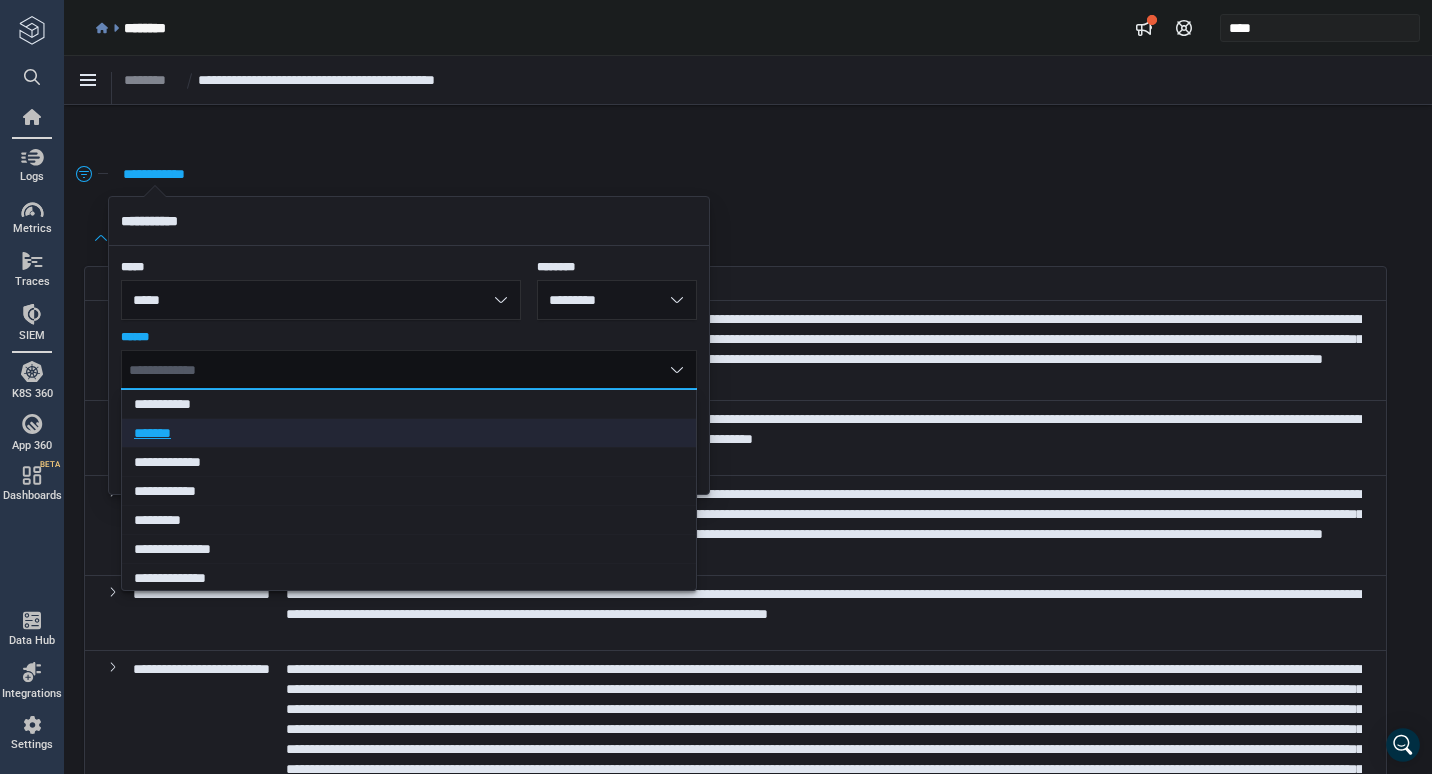 click on "*******" at bounding box center [402, 433] 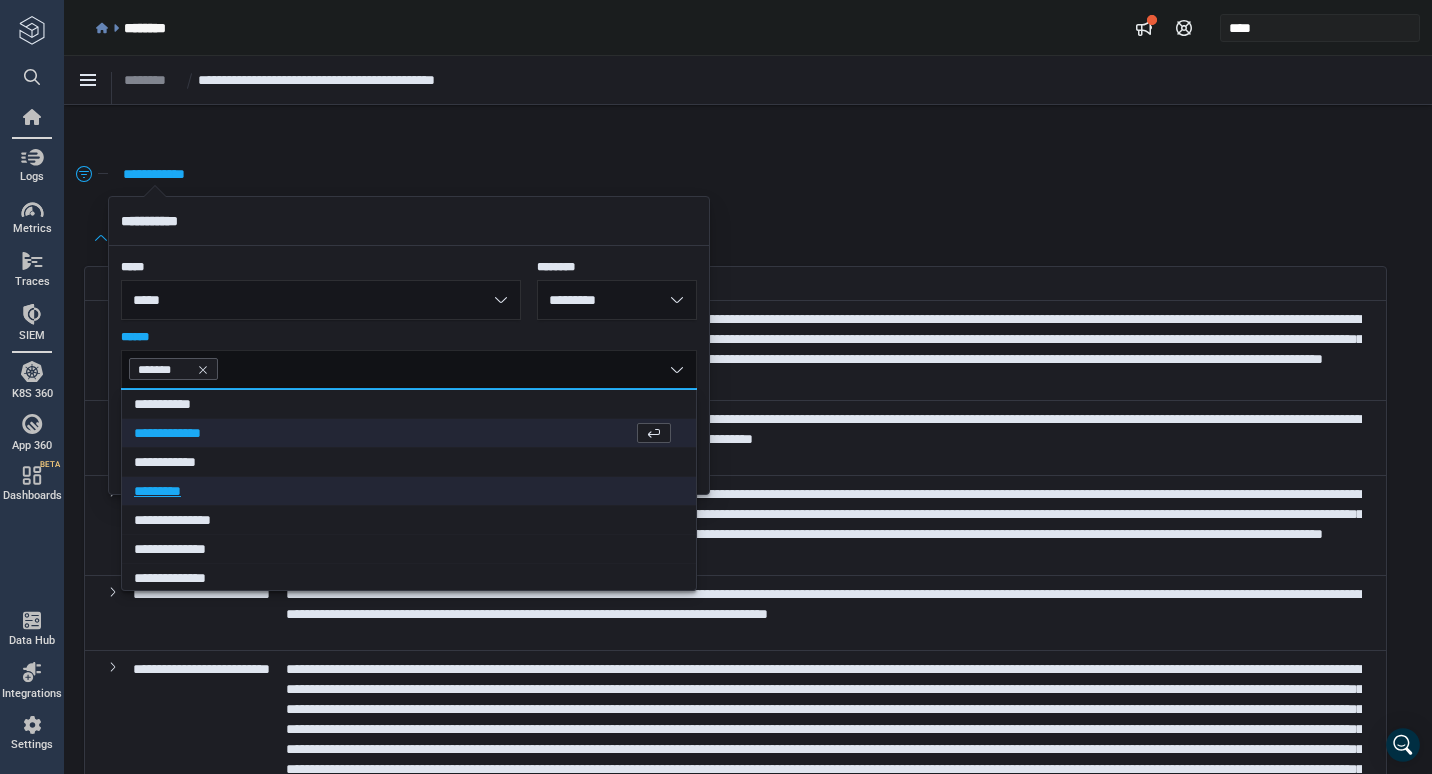 click on "*********" at bounding box center (402, 491) 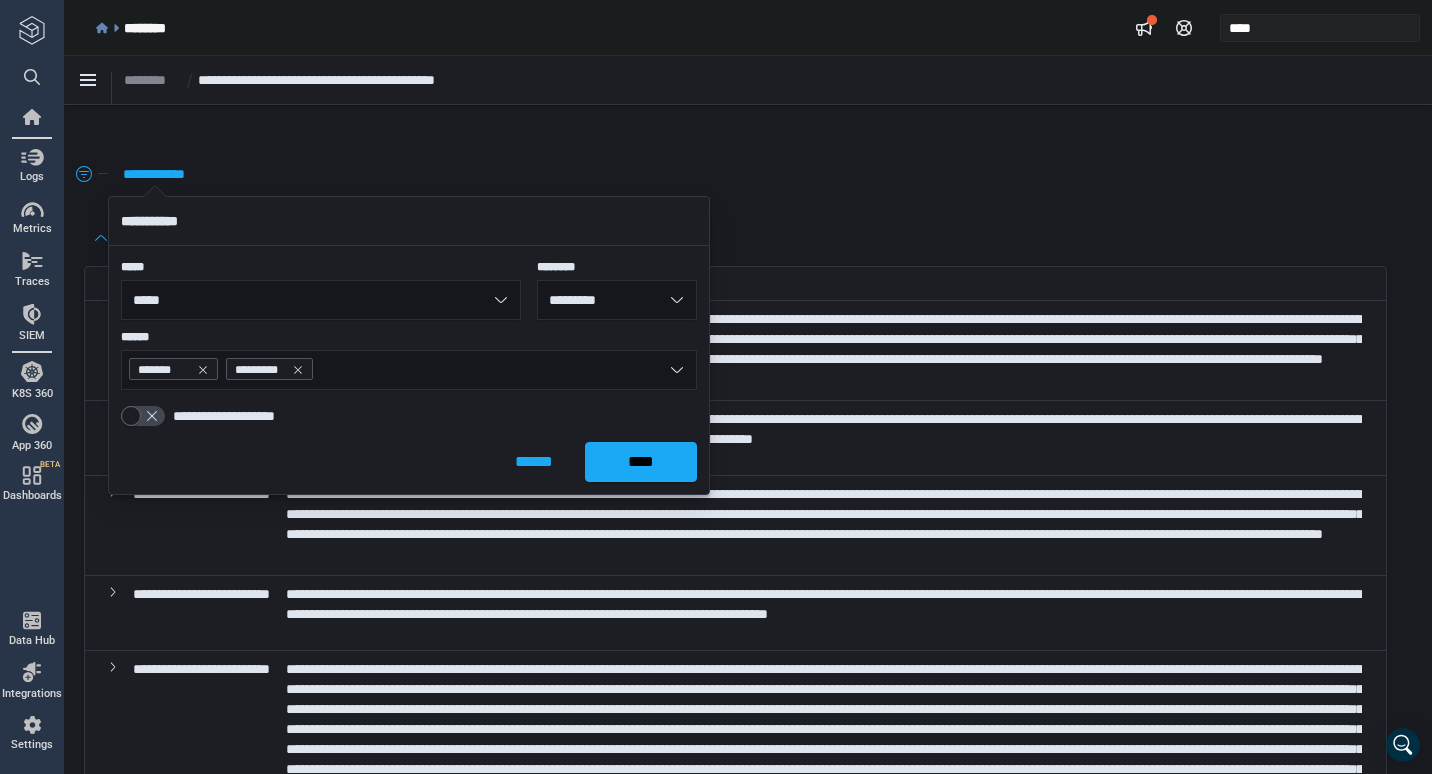 click on "******" at bounding box center [409, 337] 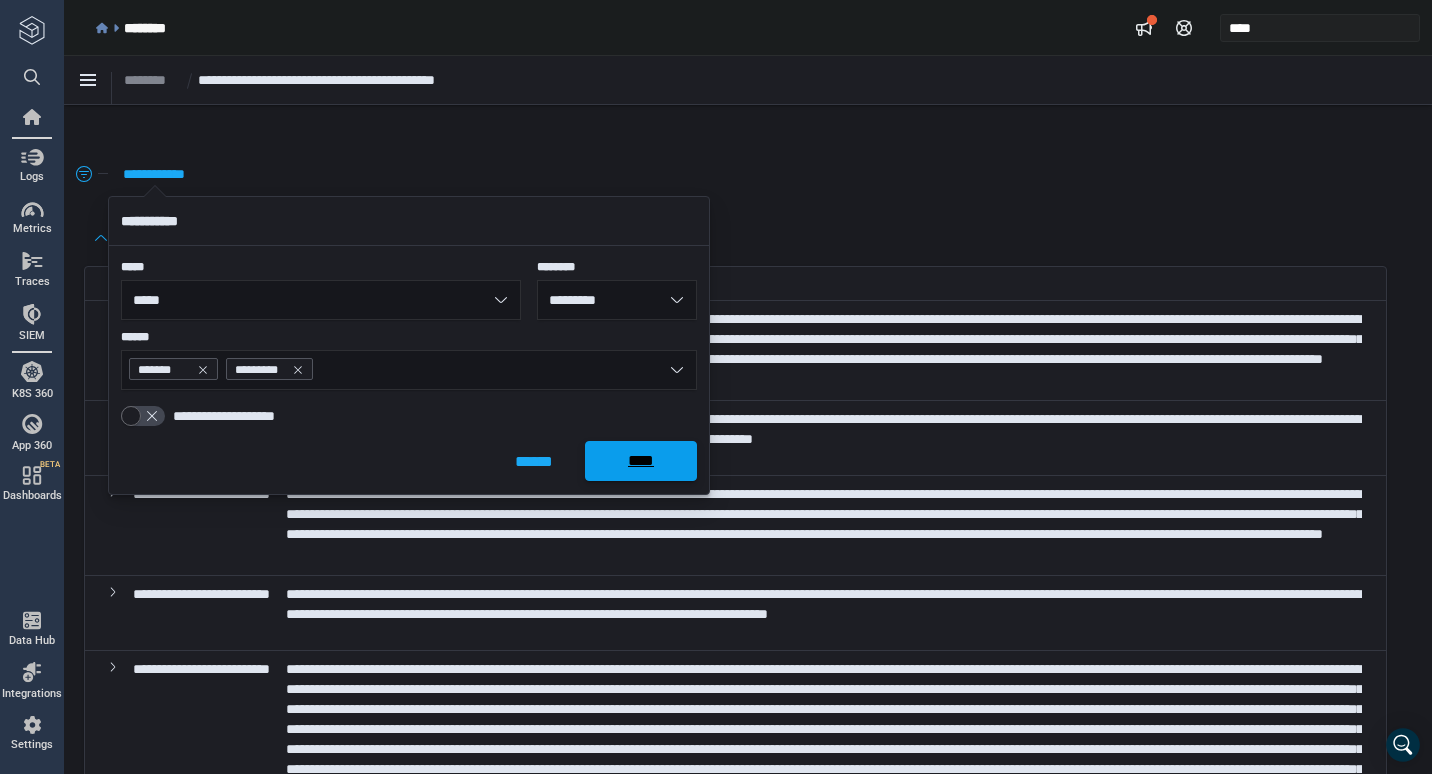 click on "****" at bounding box center (641, 461) 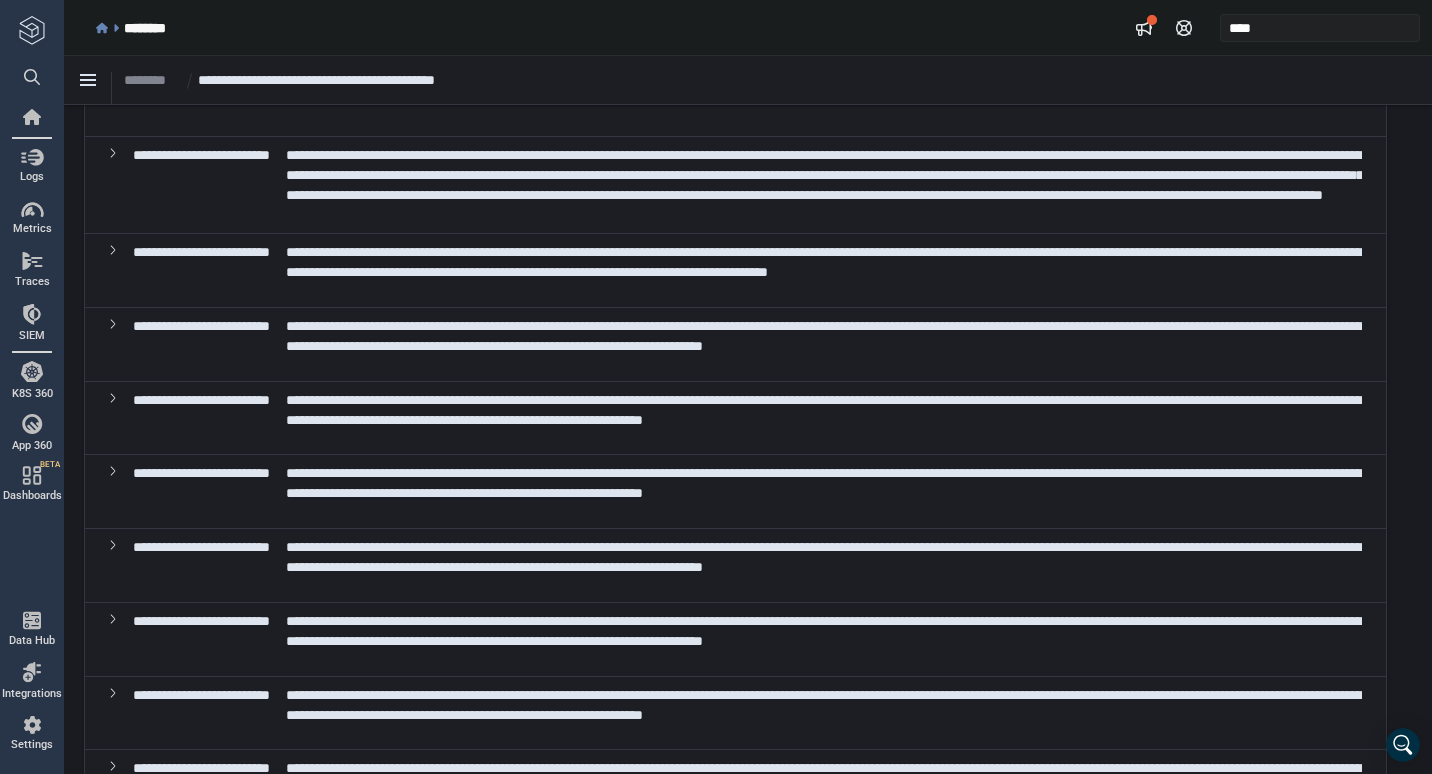 scroll, scrollTop: 18636, scrollLeft: 0, axis: vertical 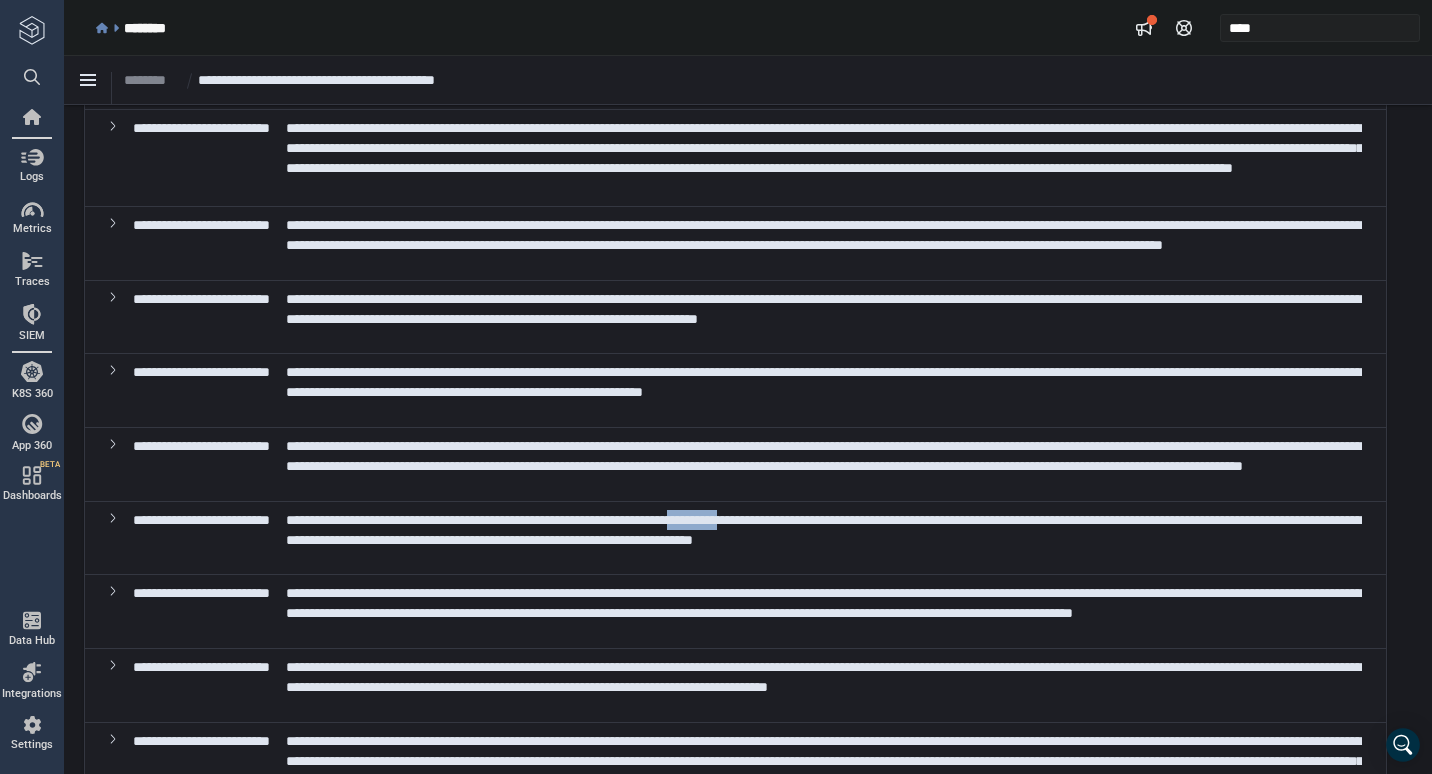 drag, startPoint x: 955, startPoint y: 601, endPoint x: 890, endPoint y: 602, distance: 65.00769 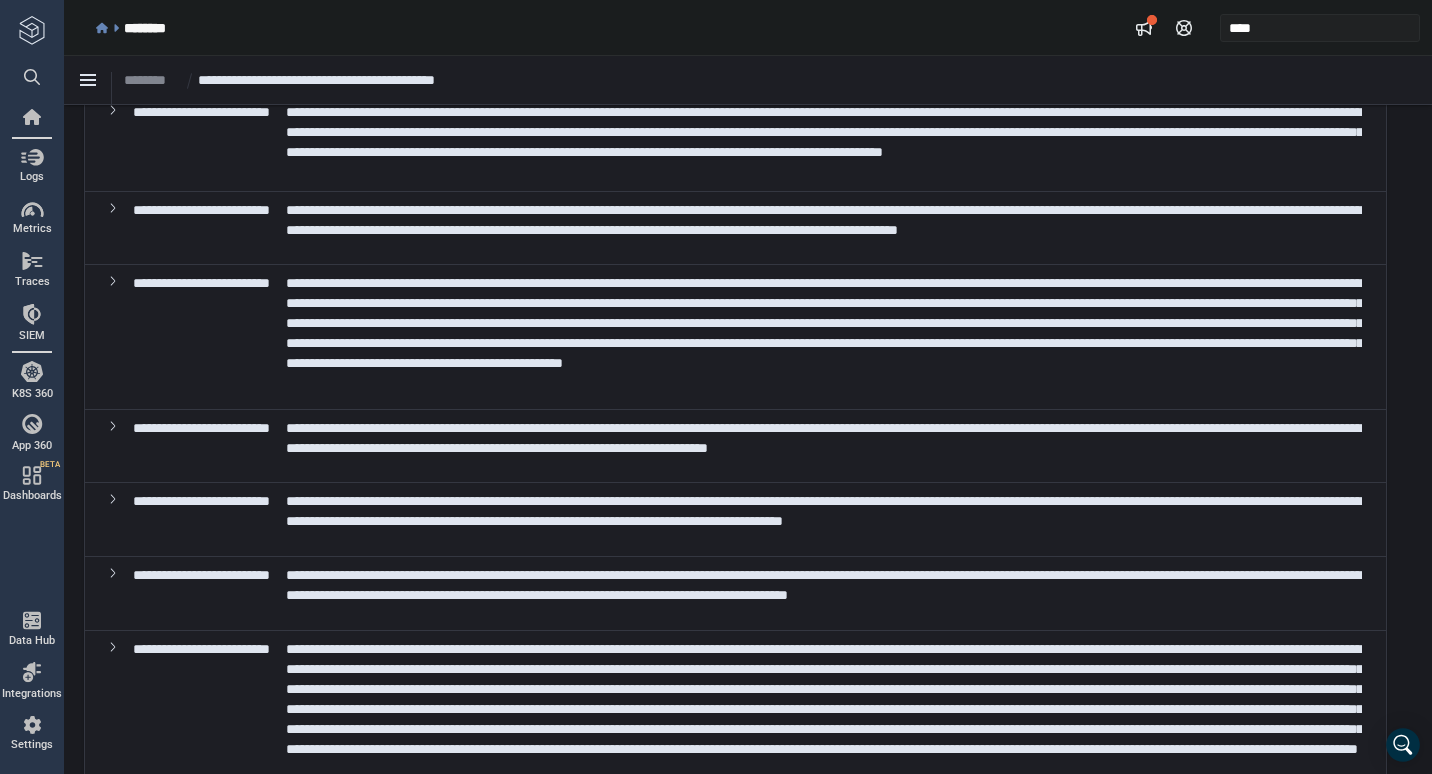 scroll, scrollTop: 36889, scrollLeft: 0, axis: vertical 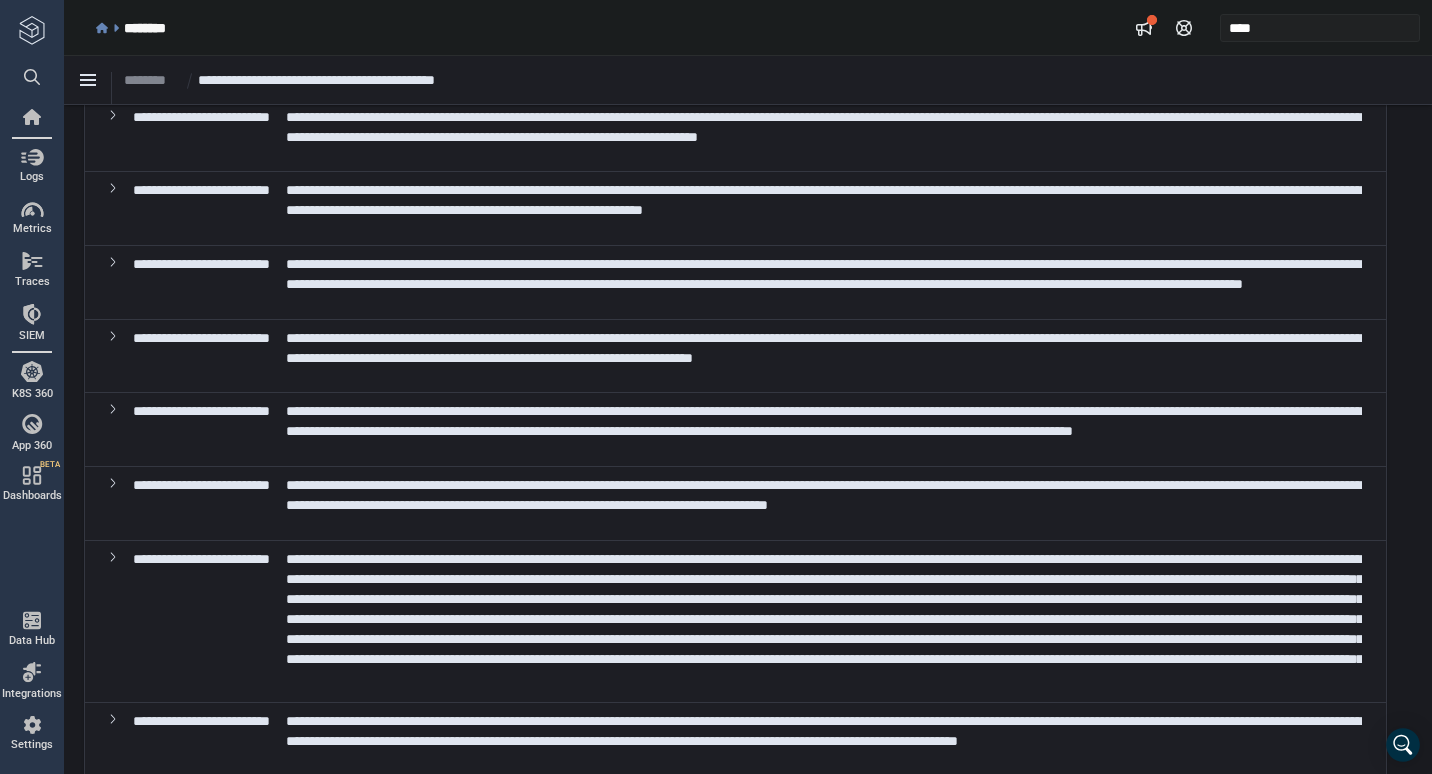 click on "**********" at bounding box center [824, 274] 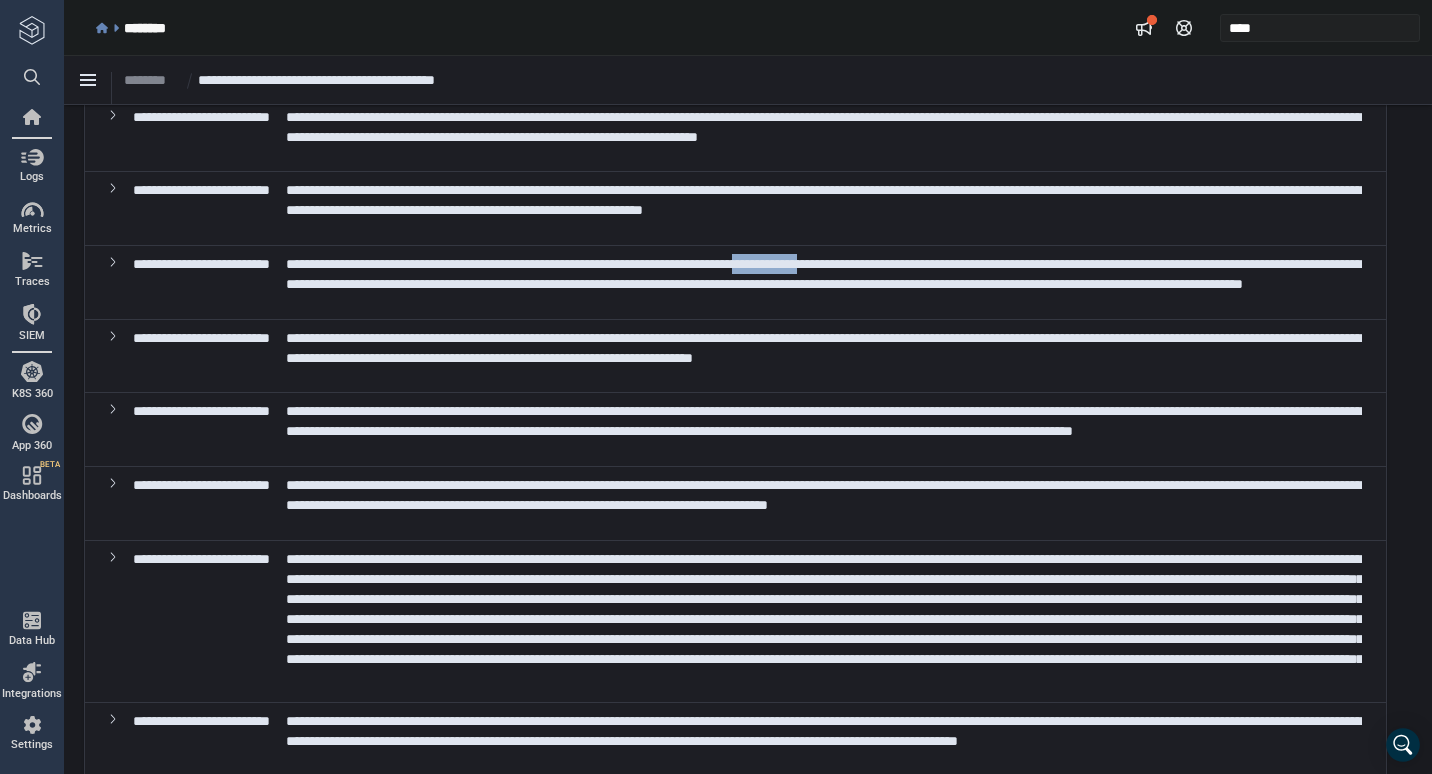 click on "**********" at bounding box center [824, 274] 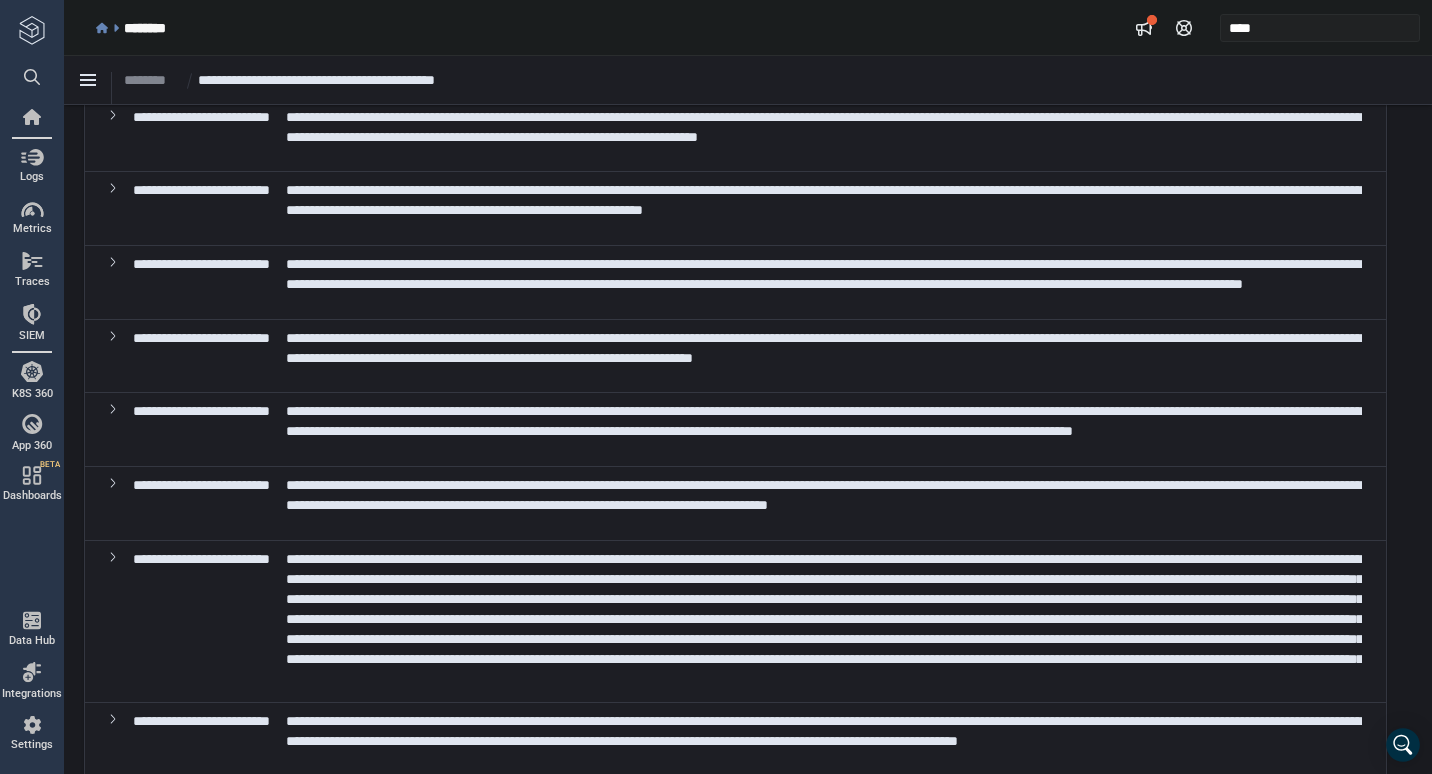 click on "**********" at bounding box center [824, 274] 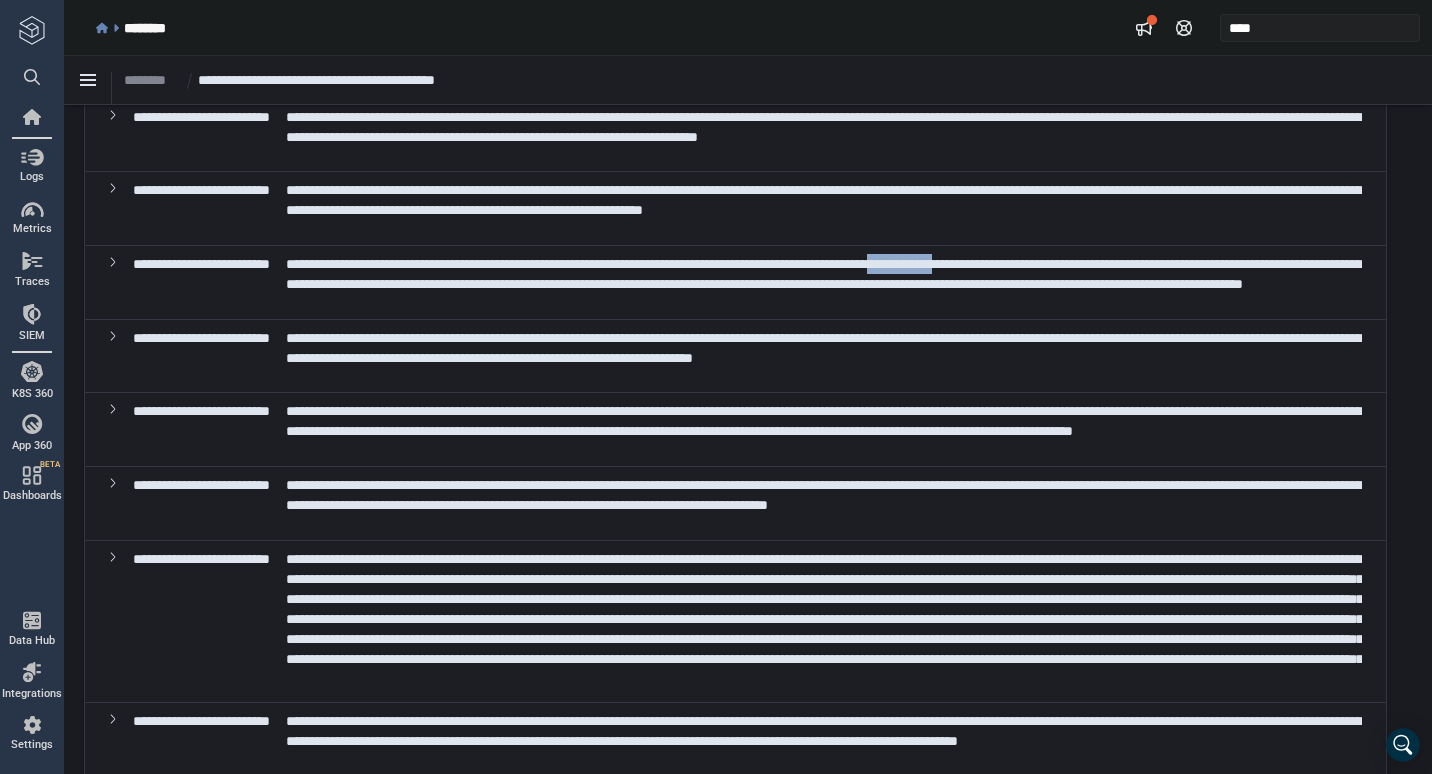 click on "**********" at bounding box center (824, 274) 